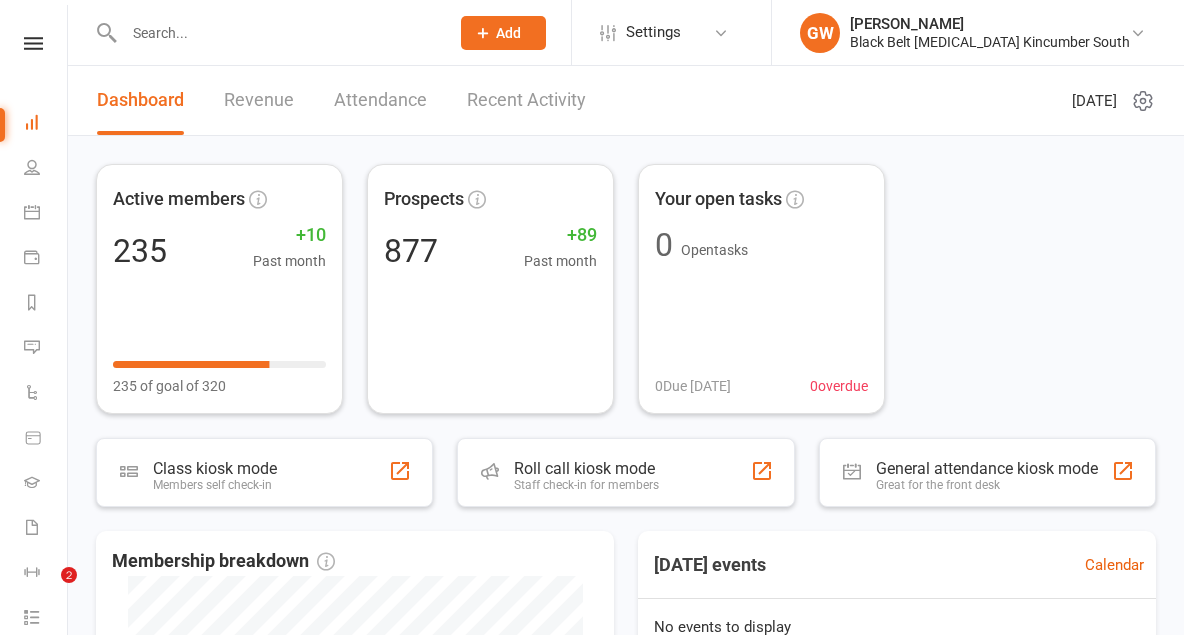 scroll, scrollTop: 0, scrollLeft: 0, axis: both 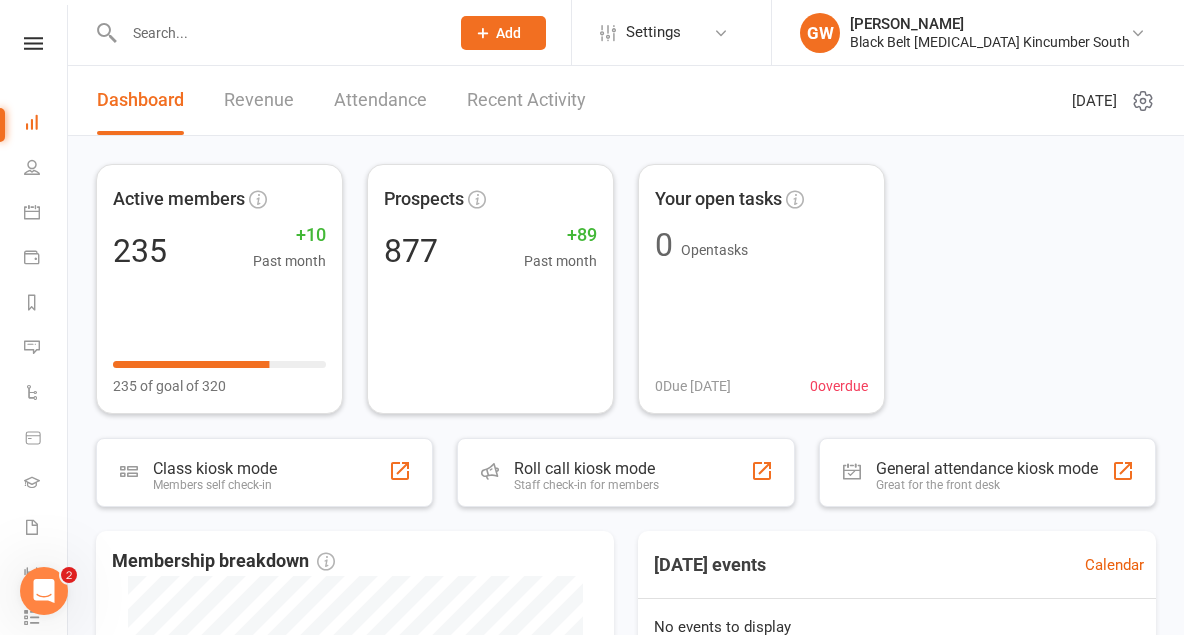 click on "Recent Activity" at bounding box center (526, 100) 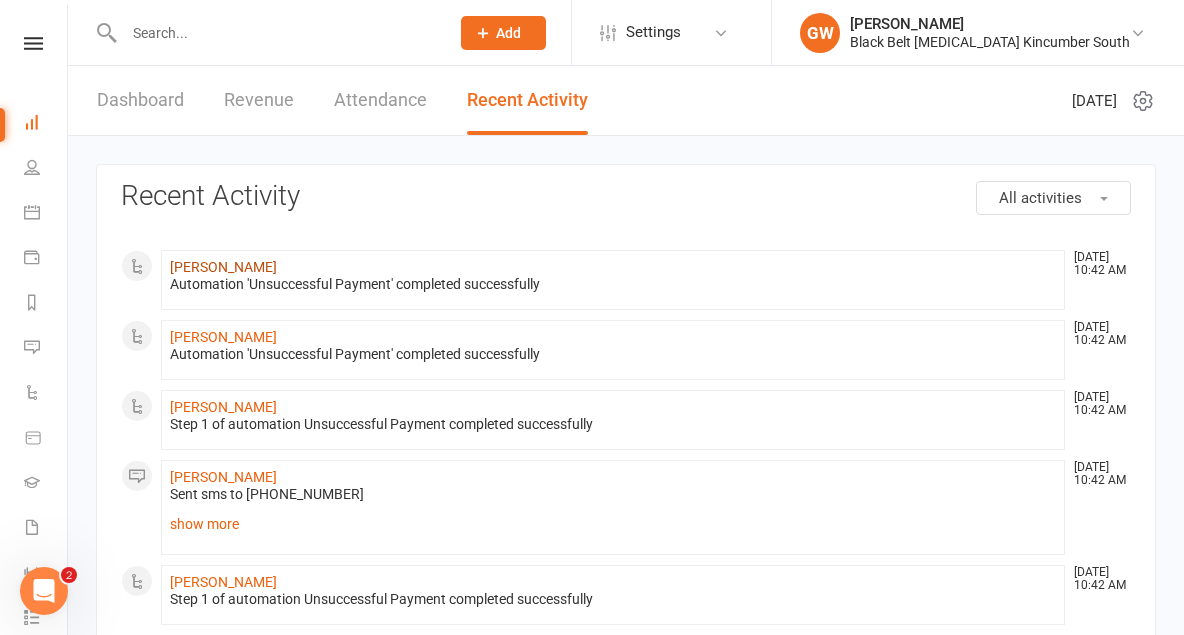click on "[PERSON_NAME]" at bounding box center (223, 267) 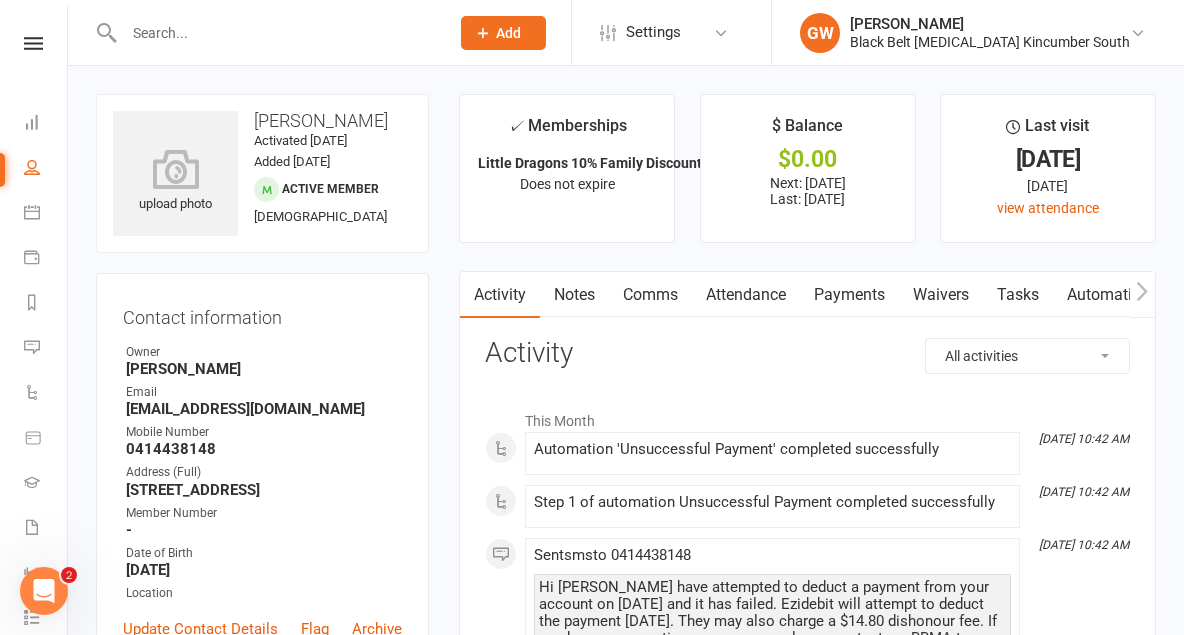 click on "Payments" at bounding box center [849, 295] 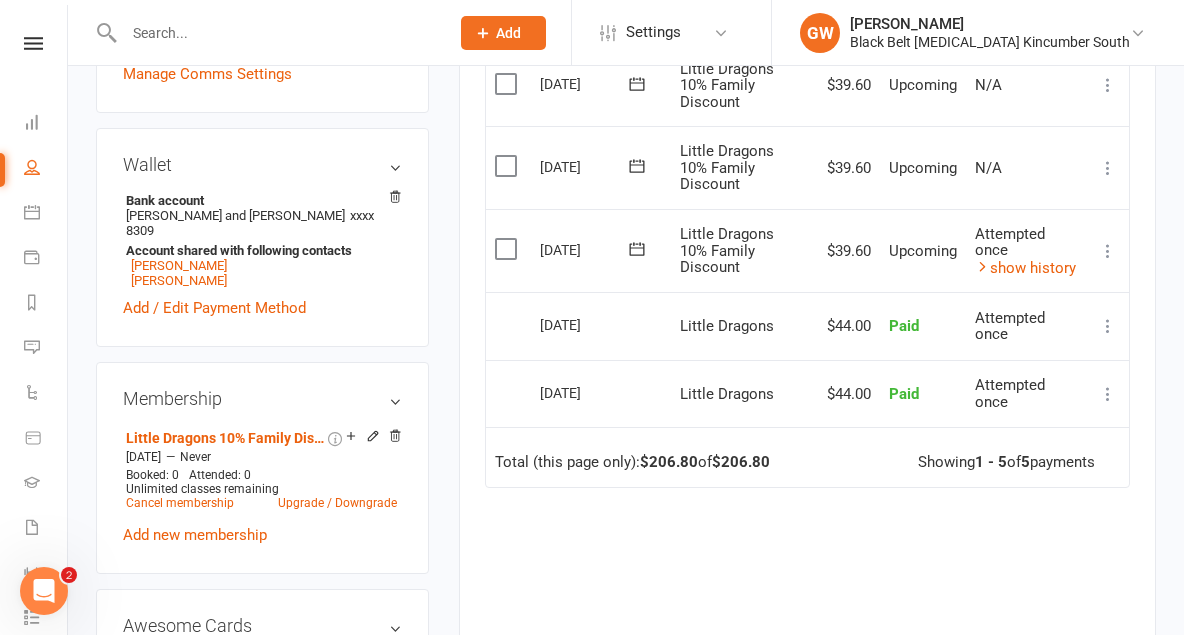 scroll, scrollTop: 0, scrollLeft: 0, axis: both 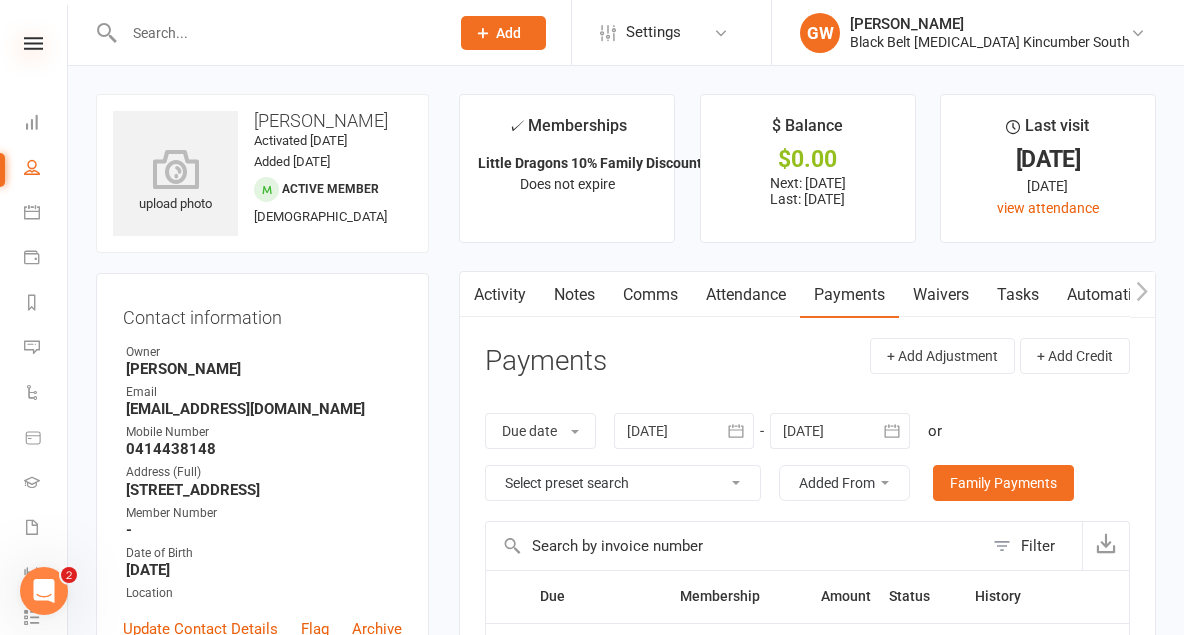 click at bounding box center [33, 43] 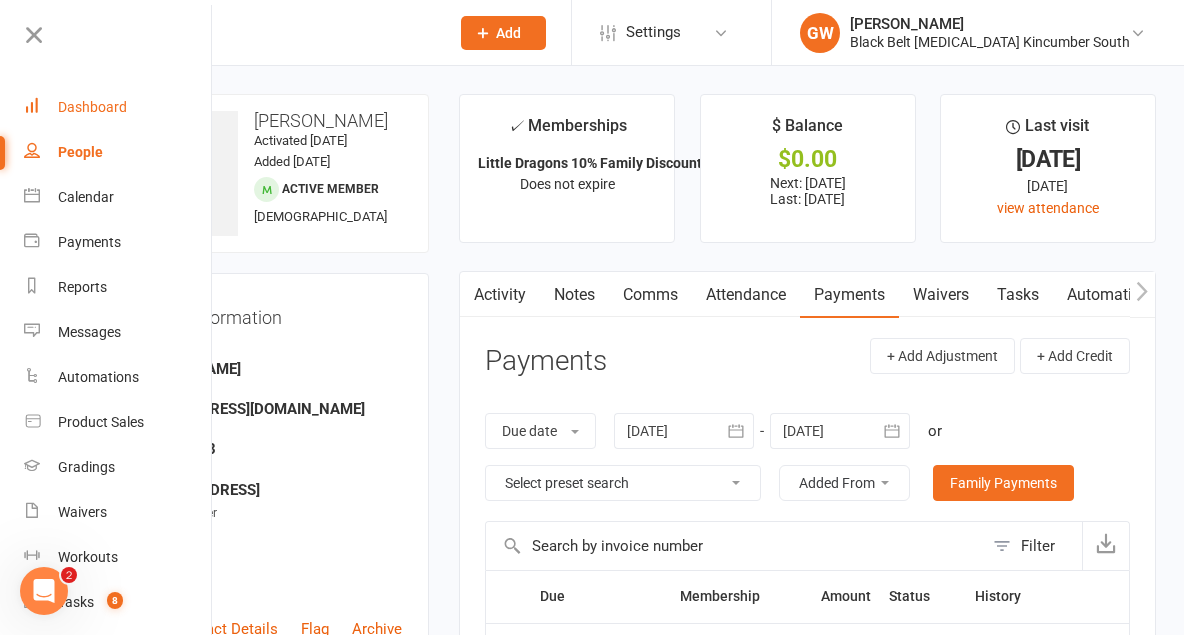 click on "Dashboard" at bounding box center (92, 107) 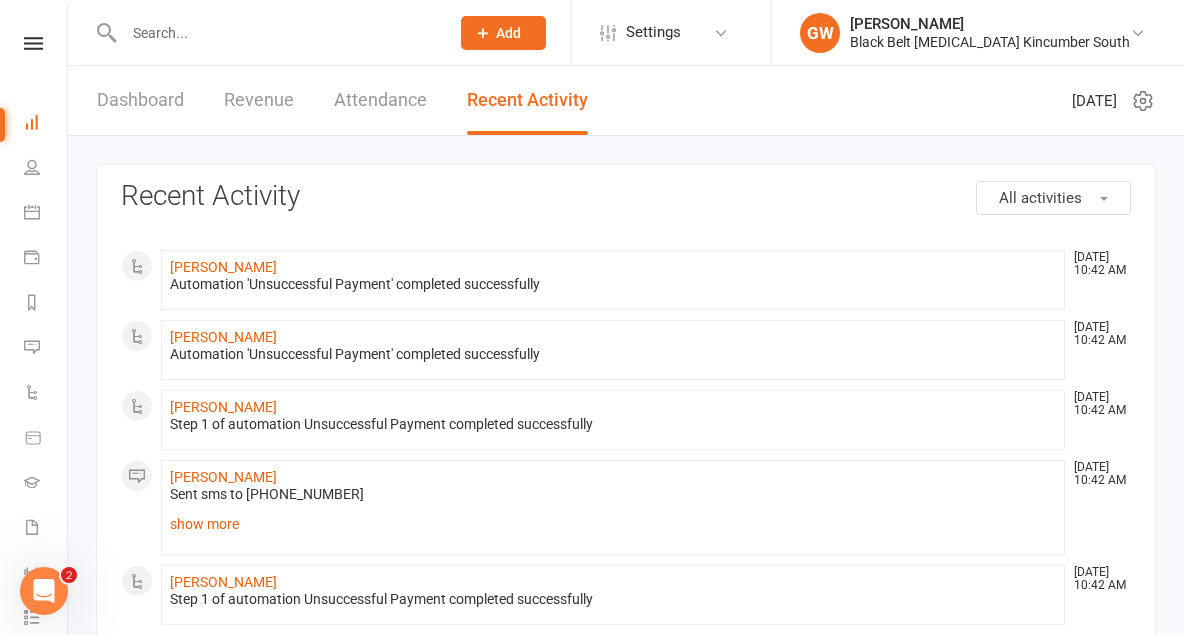 click at bounding box center (33, 43) 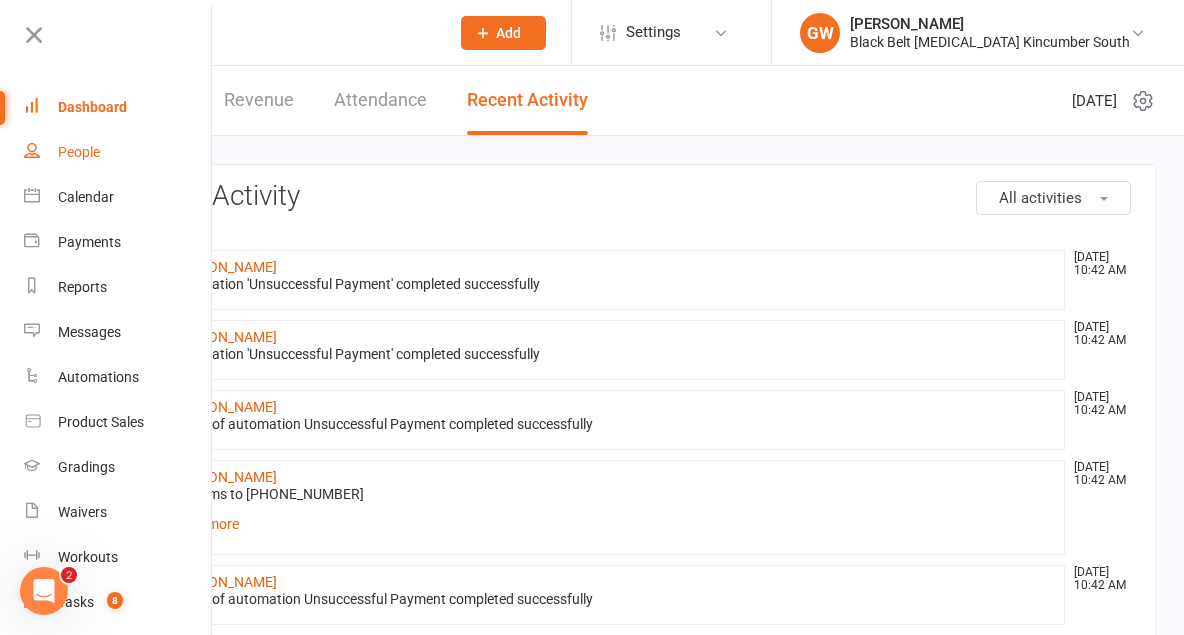 click on "People" at bounding box center (79, 152) 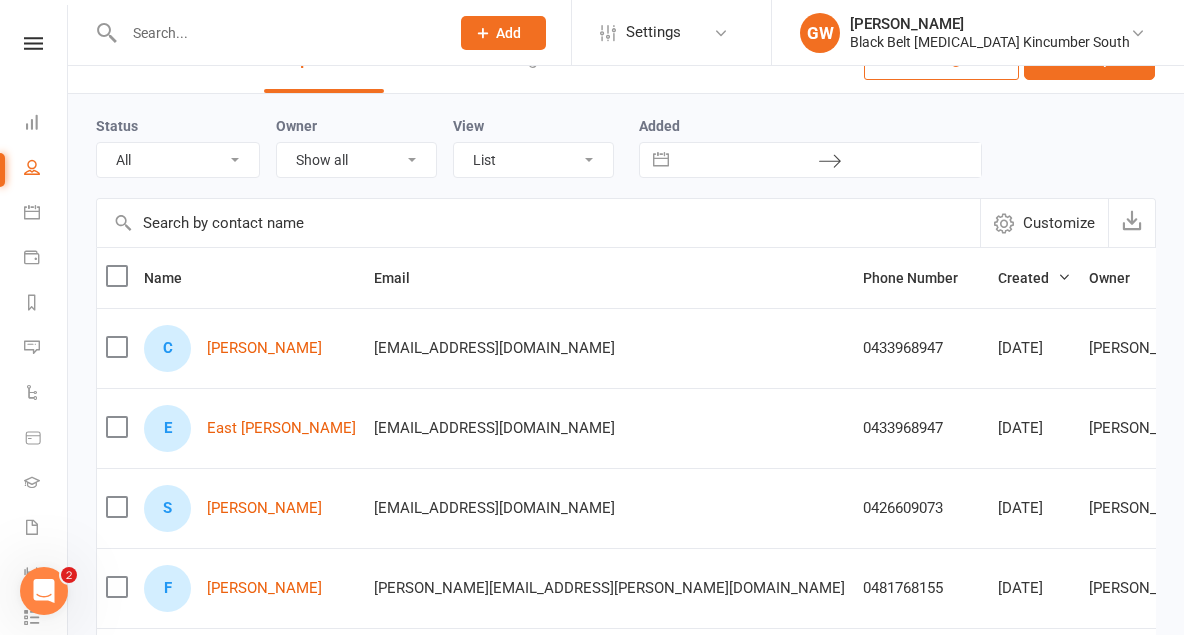scroll, scrollTop: 0, scrollLeft: 0, axis: both 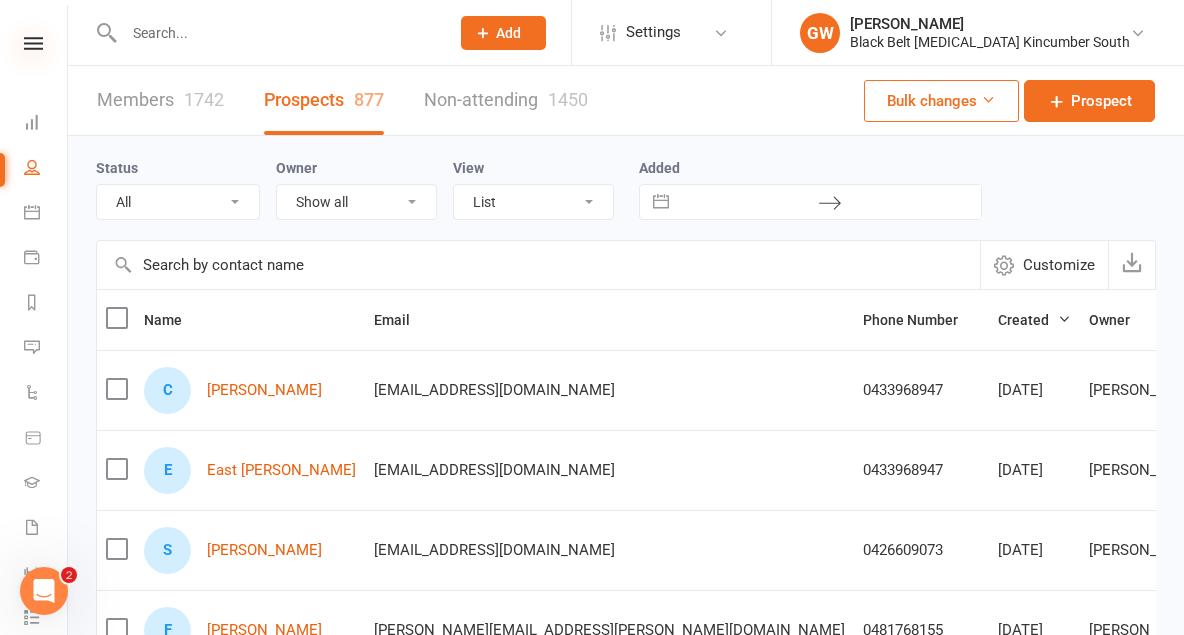 click at bounding box center [33, 43] 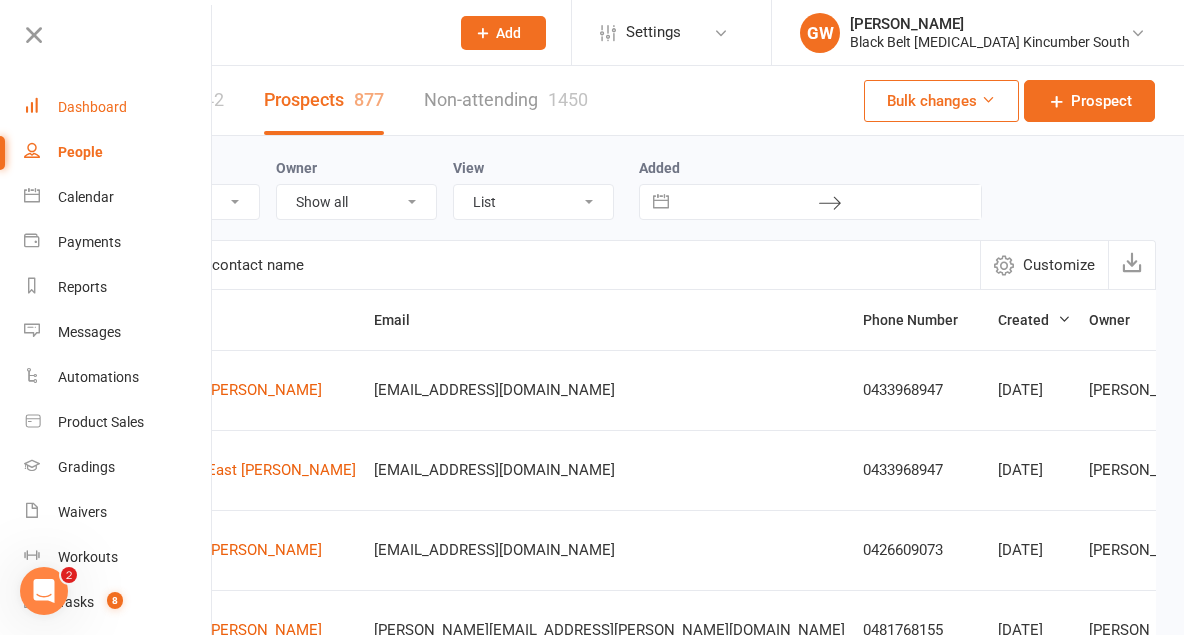 click on "Dashboard" at bounding box center [92, 107] 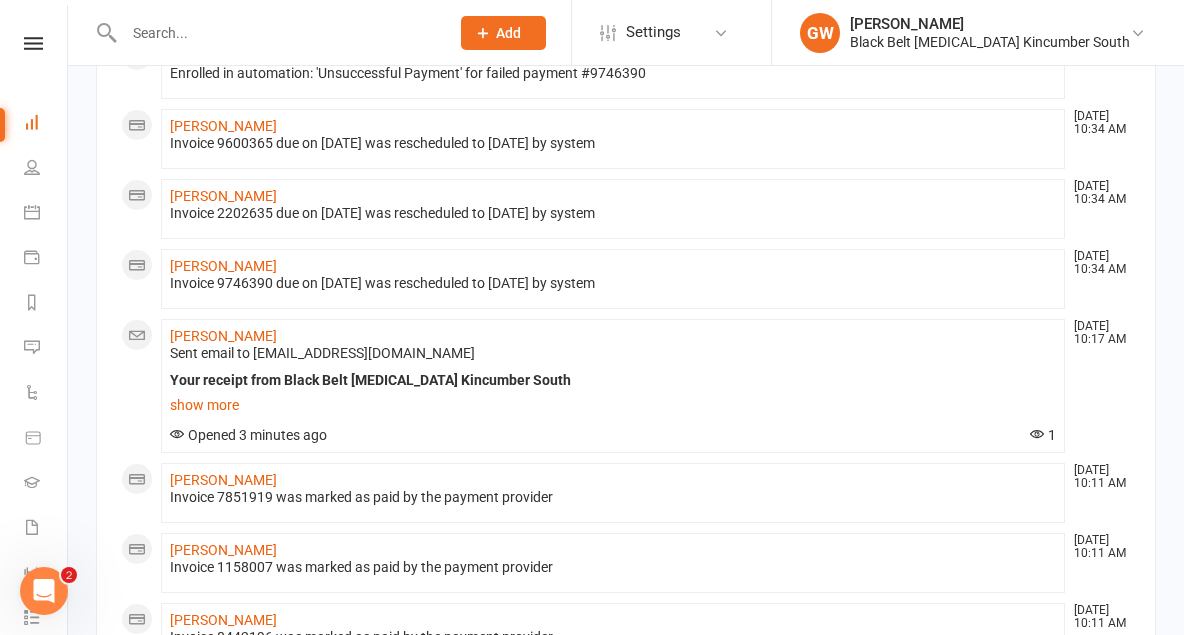 scroll, scrollTop: 1097, scrollLeft: 0, axis: vertical 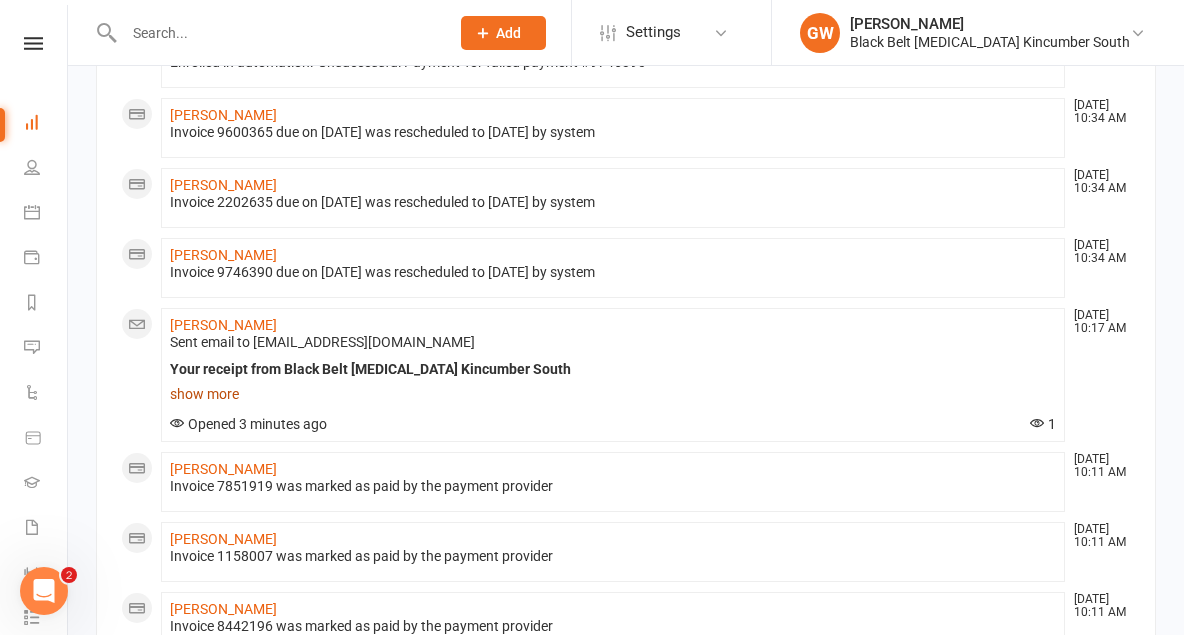 click on "show more" at bounding box center [613, 394] 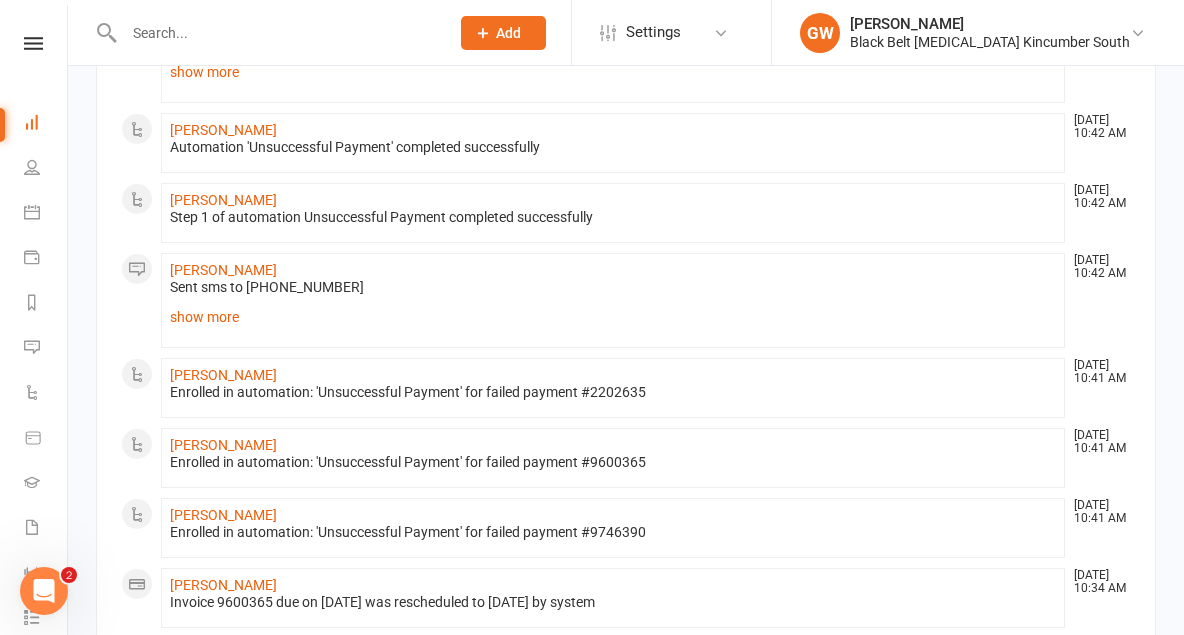 scroll, scrollTop: 0, scrollLeft: 0, axis: both 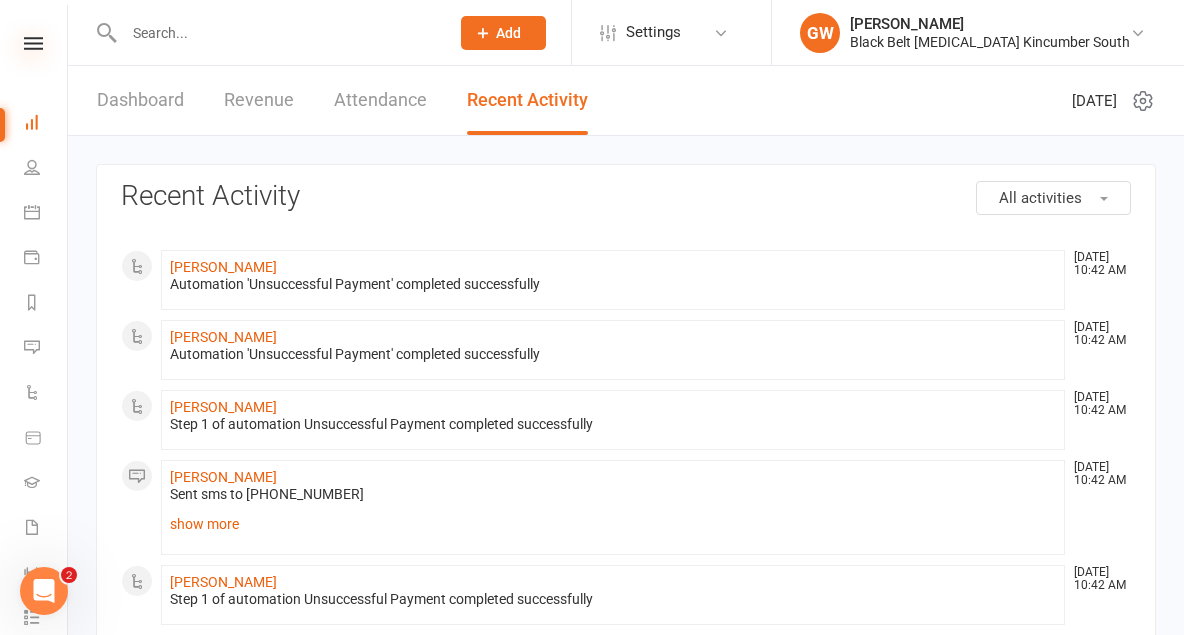 click at bounding box center (33, 43) 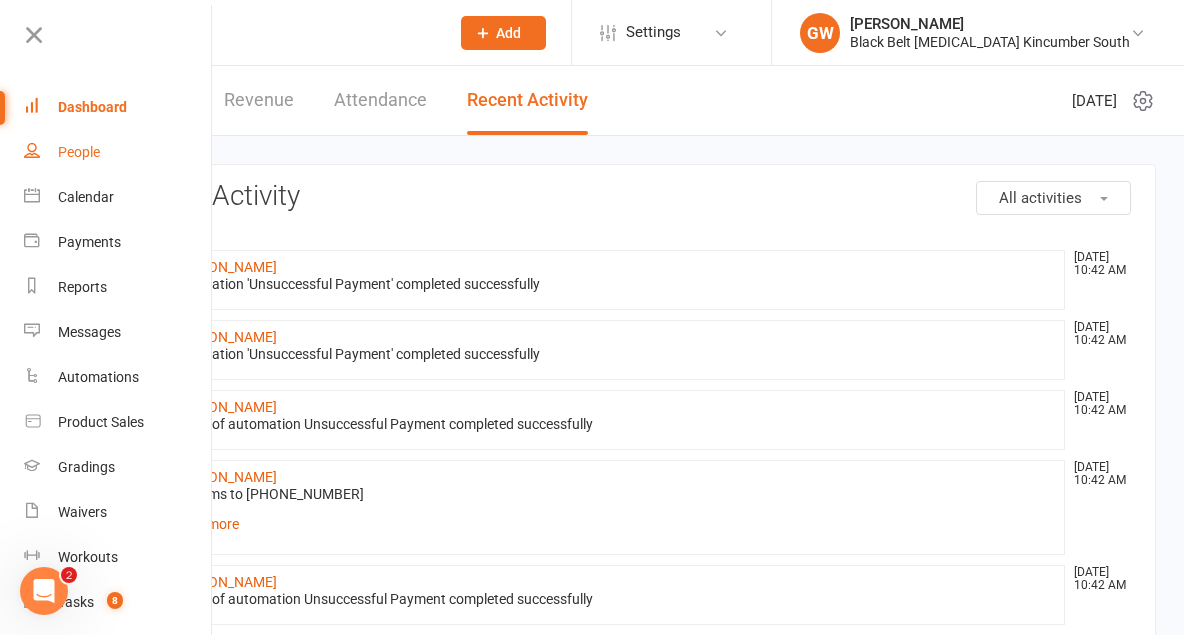 click on "People" at bounding box center (118, 152) 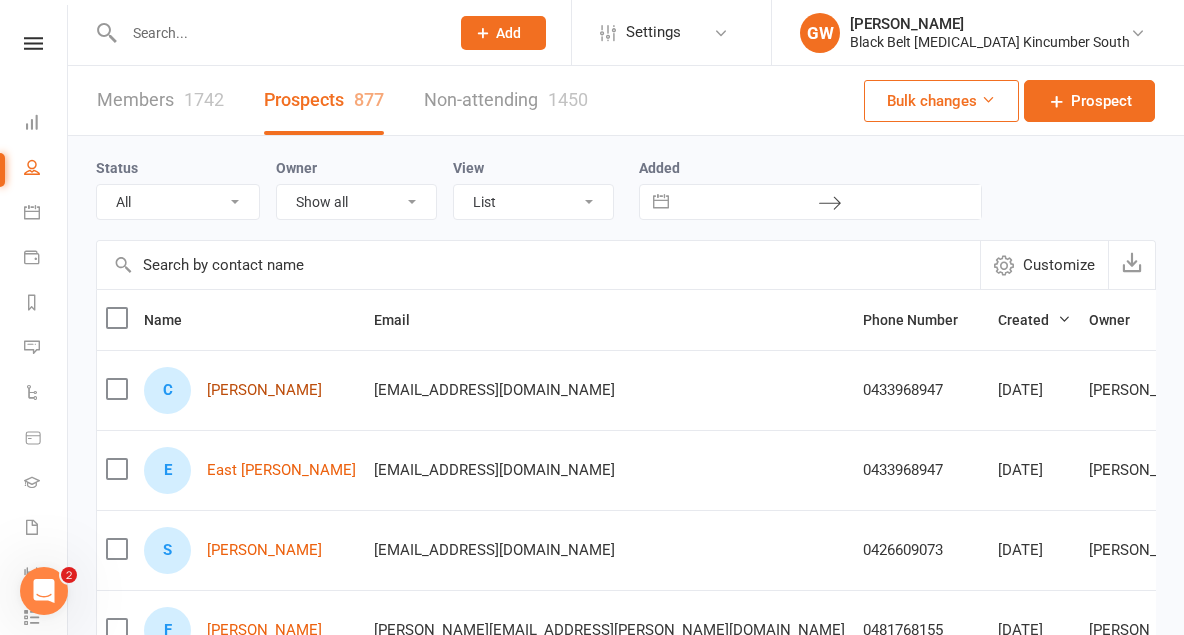 click on "[PERSON_NAME]" at bounding box center [264, 390] 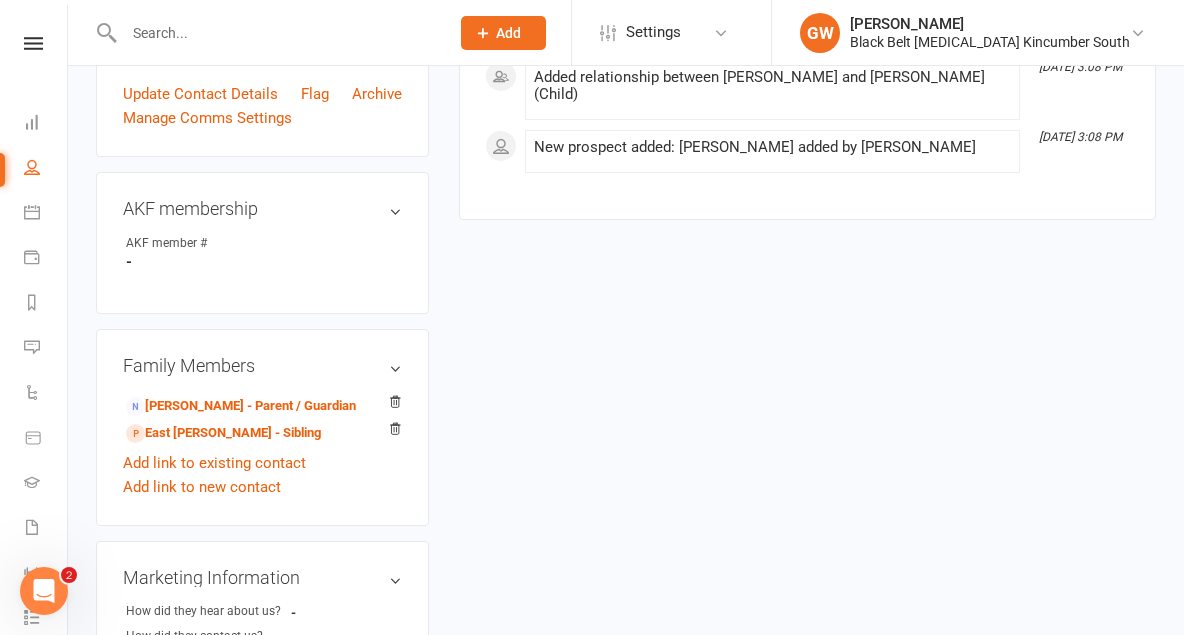 scroll, scrollTop: 517, scrollLeft: 0, axis: vertical 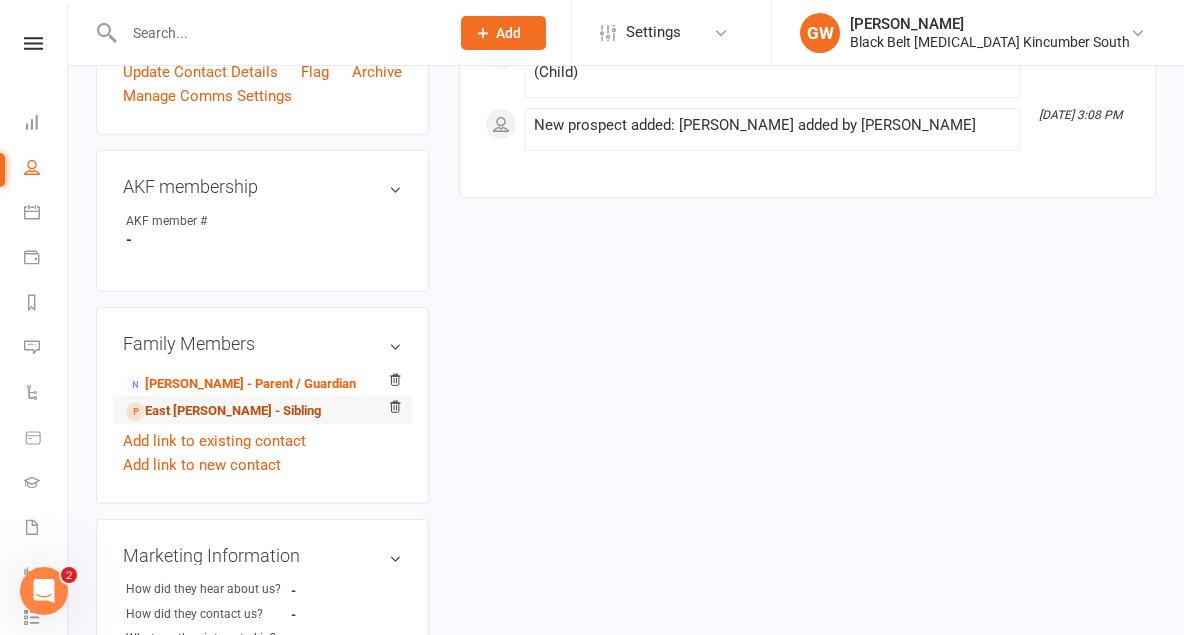 click on "East [PERSON_NAME] - Sibling" at bounding box center [223, 411] 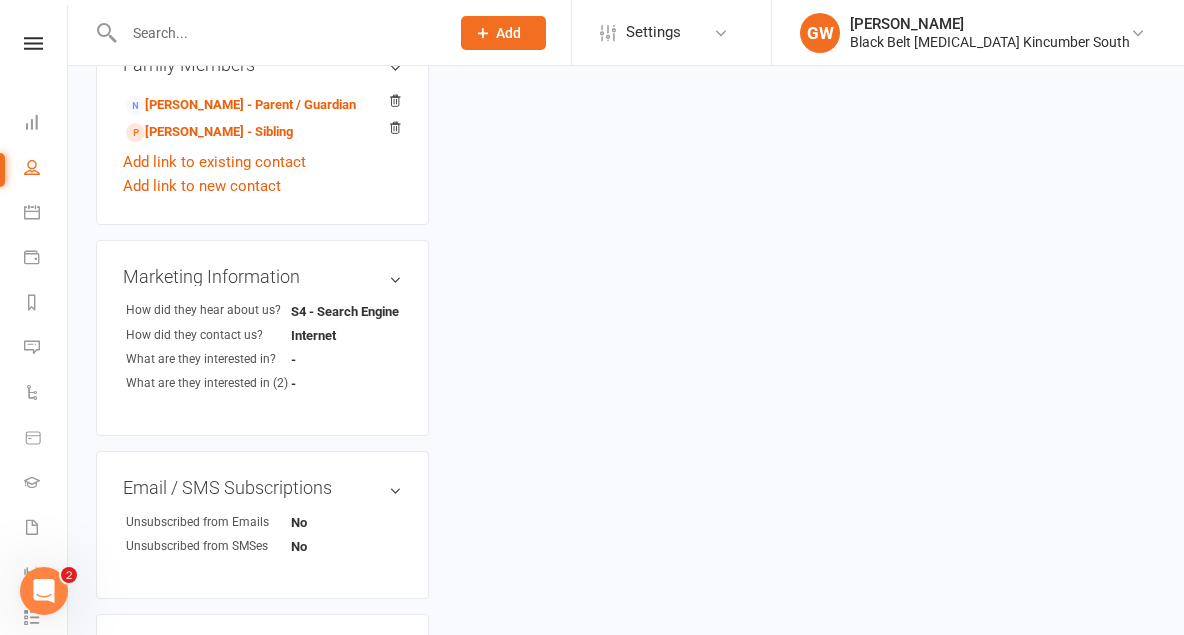 scroll, scrollTop: 791, scrollLeft: 0, axis: vertical 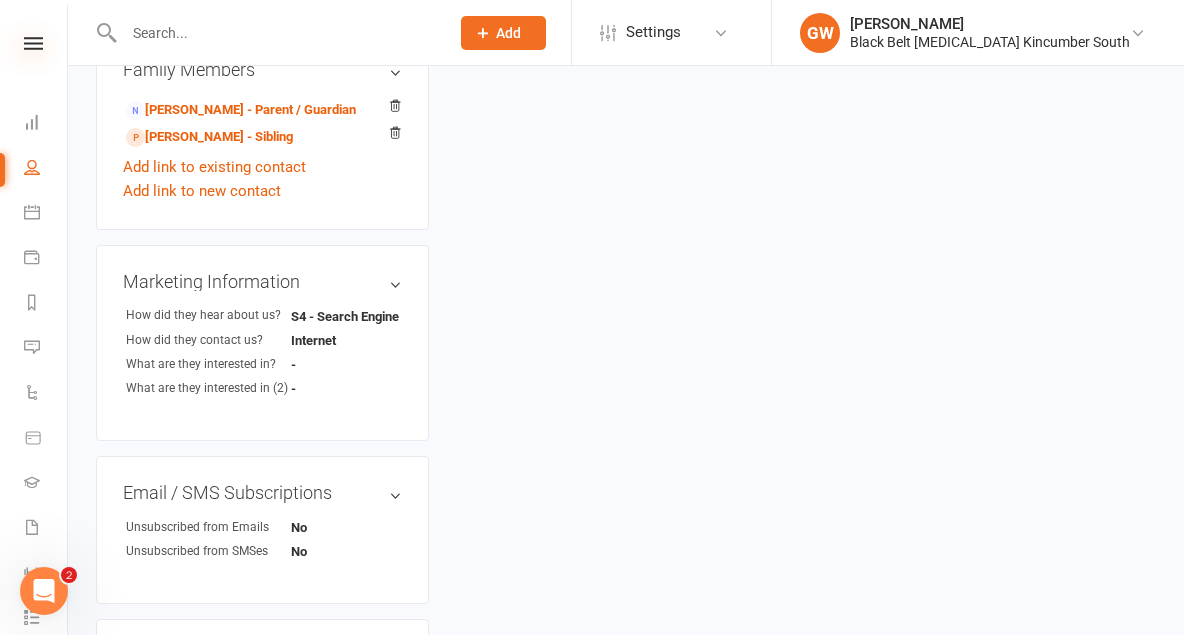 click at bounding box center (33, 43) 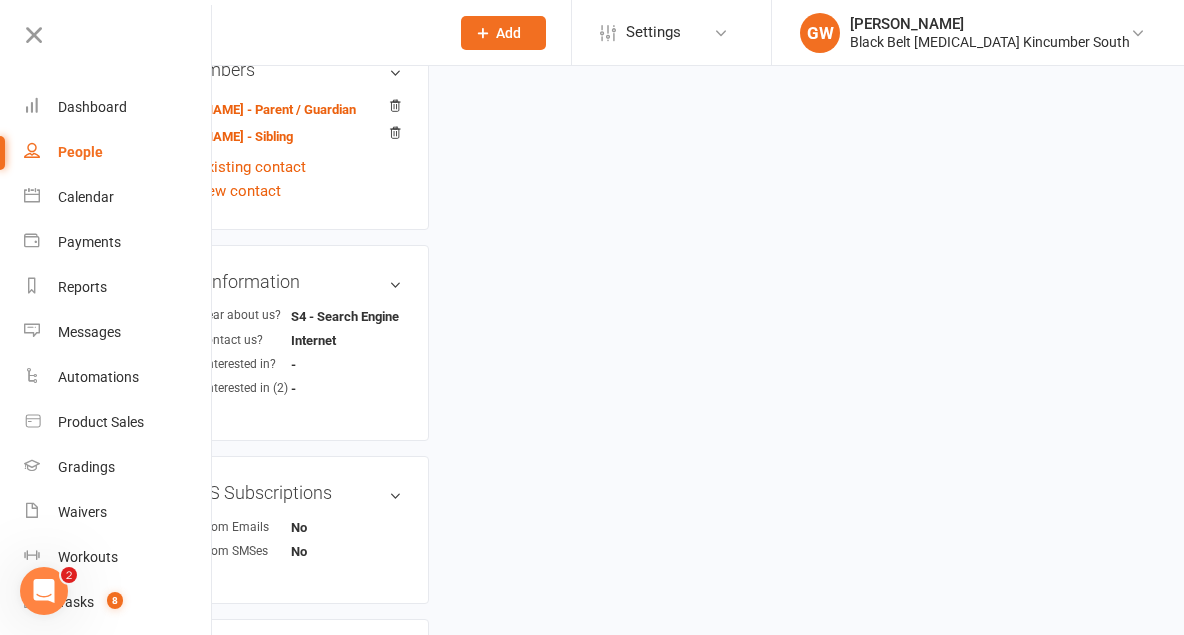 click on "People" at bounding box center [118, 152] 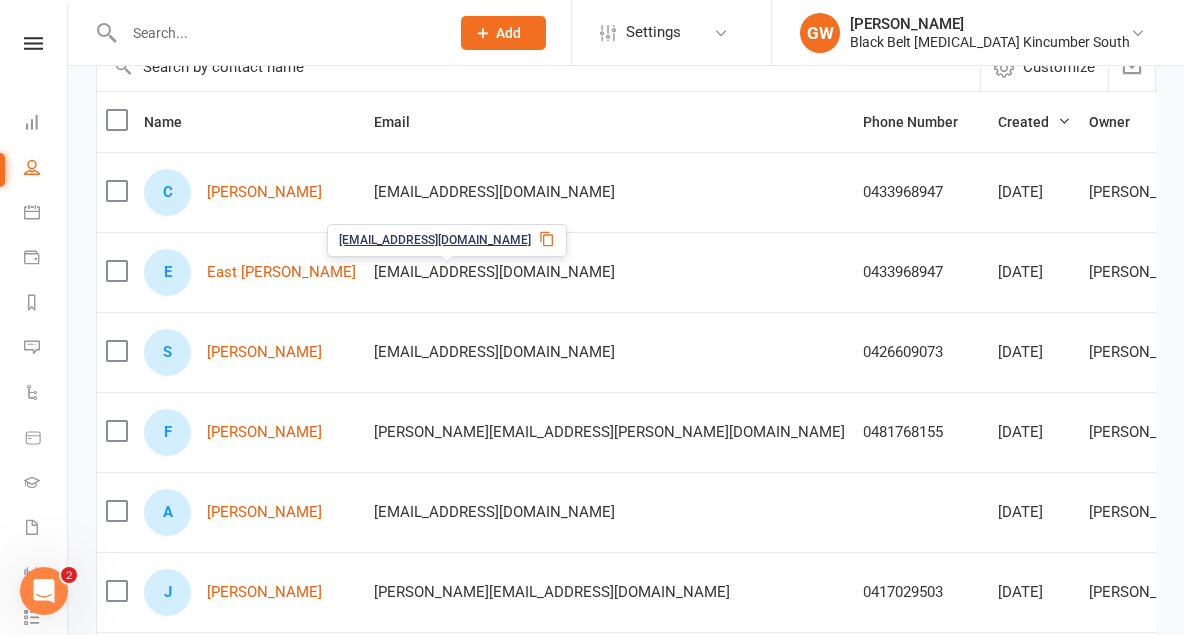 scroll, scrollTop: 201, scrollLeft: 0, axis: vertical 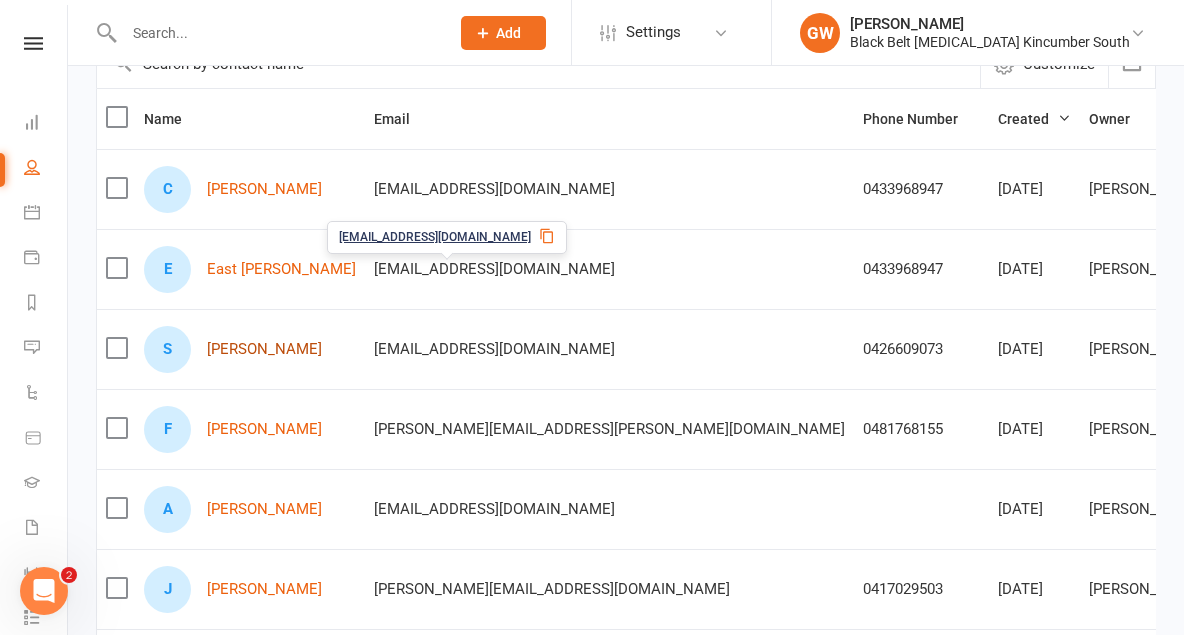 click on "[PERSON_NAME]" at bounding box center [264, 349] 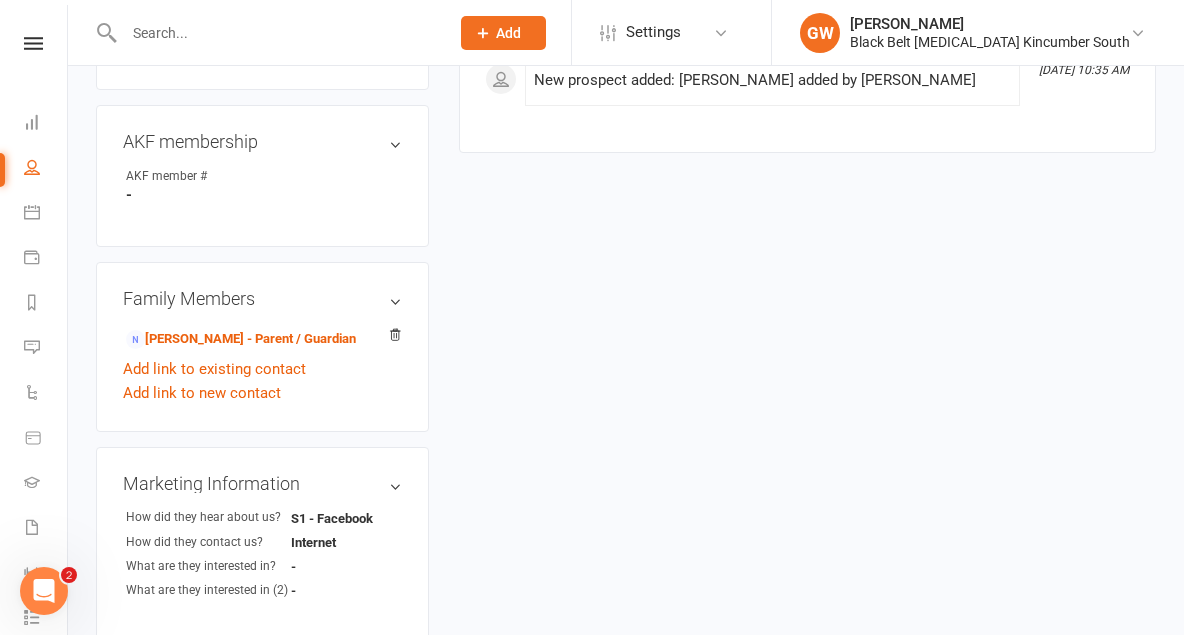 scroll, scrollTop: 564, scrollLeft: 0, axis: vertical 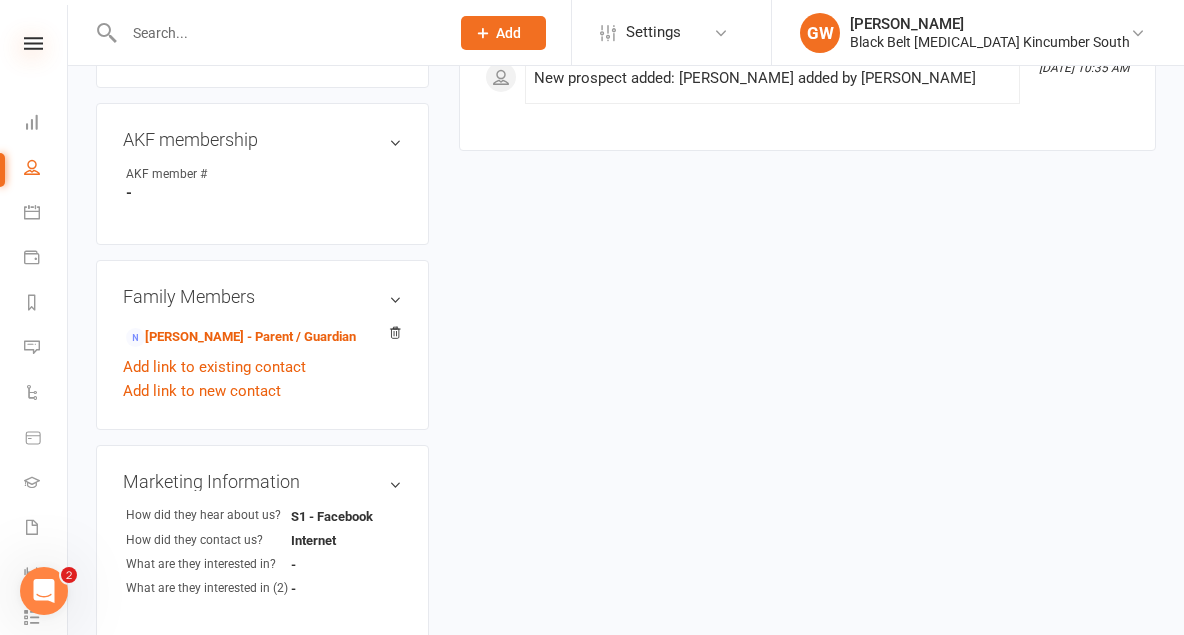 click at bounding box center (33, 43) 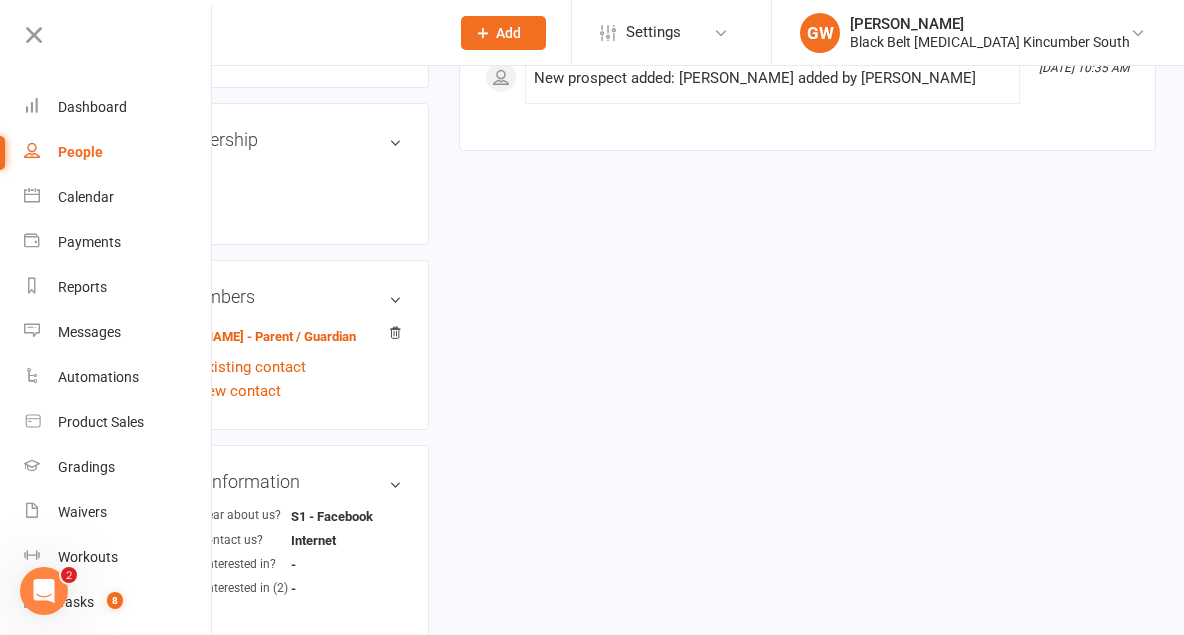 click on "People" at bounding box center [80, 152] 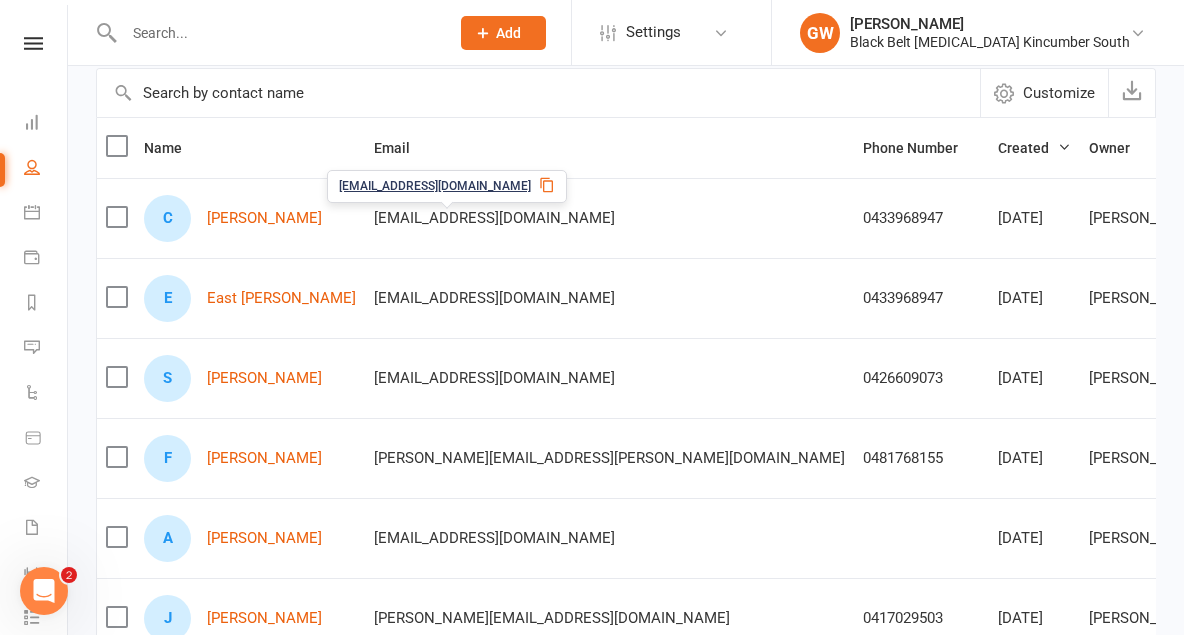 scroll, scrollTop: 194, scrollLeft: 0, axis: vertical 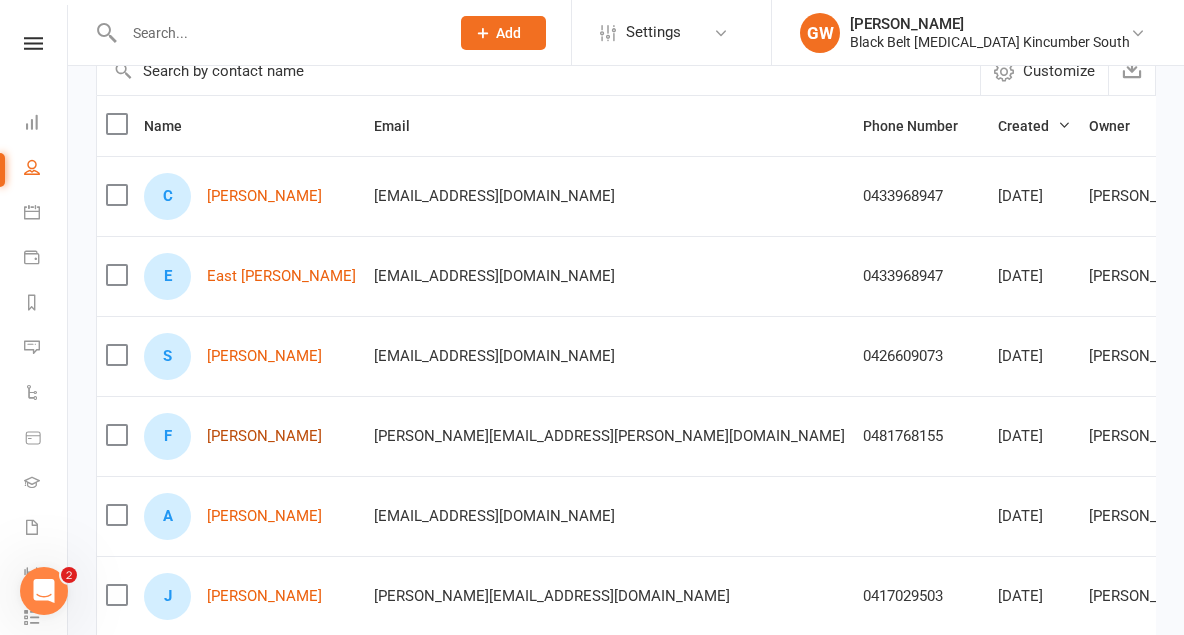 click on "[PERSON_NAME]" at bounding box center (264, 436) 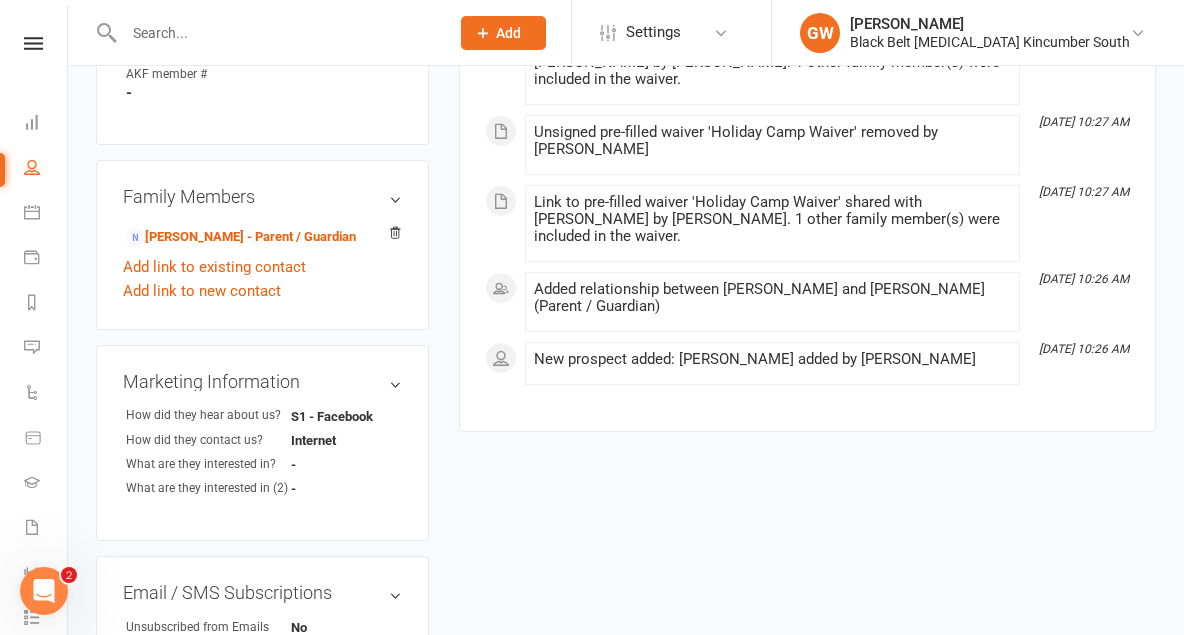 scroll, scrollTop: 690, scrollLeft: 0, axis: vertical 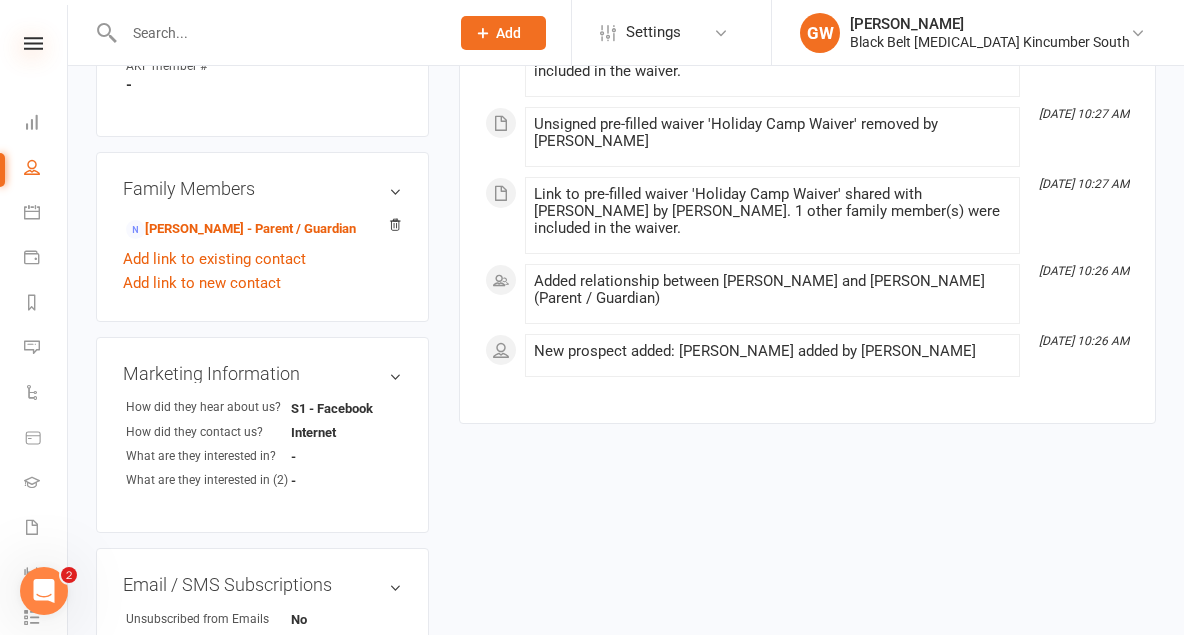 click at bounding box center (33, 43) 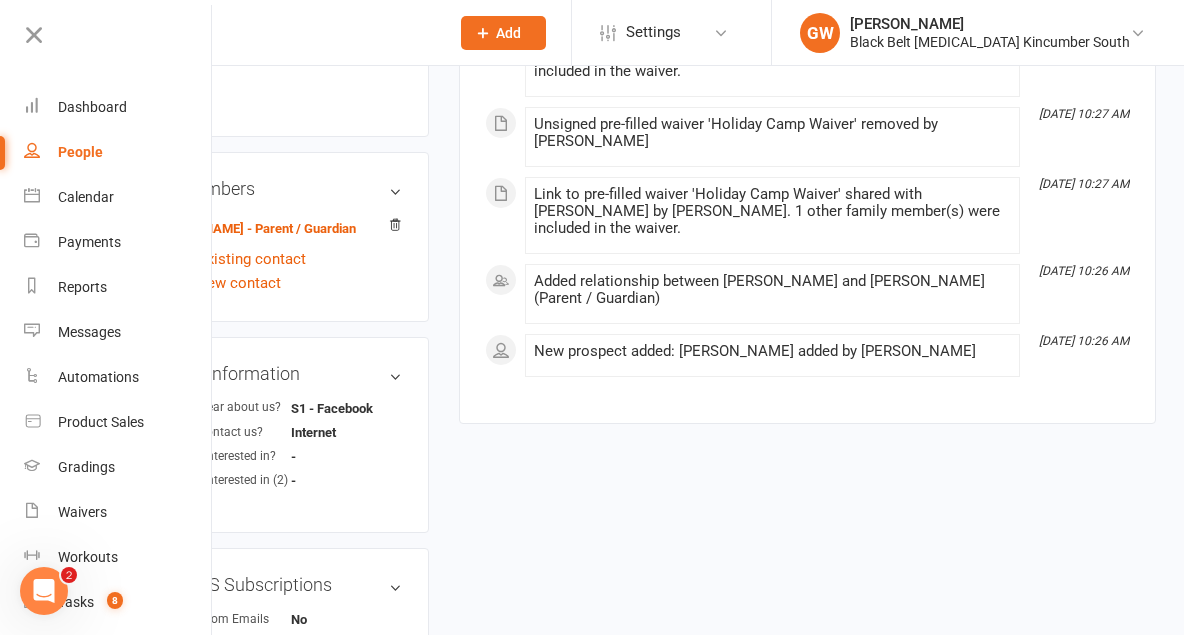 click on "People" at bounding box center (80, 152) 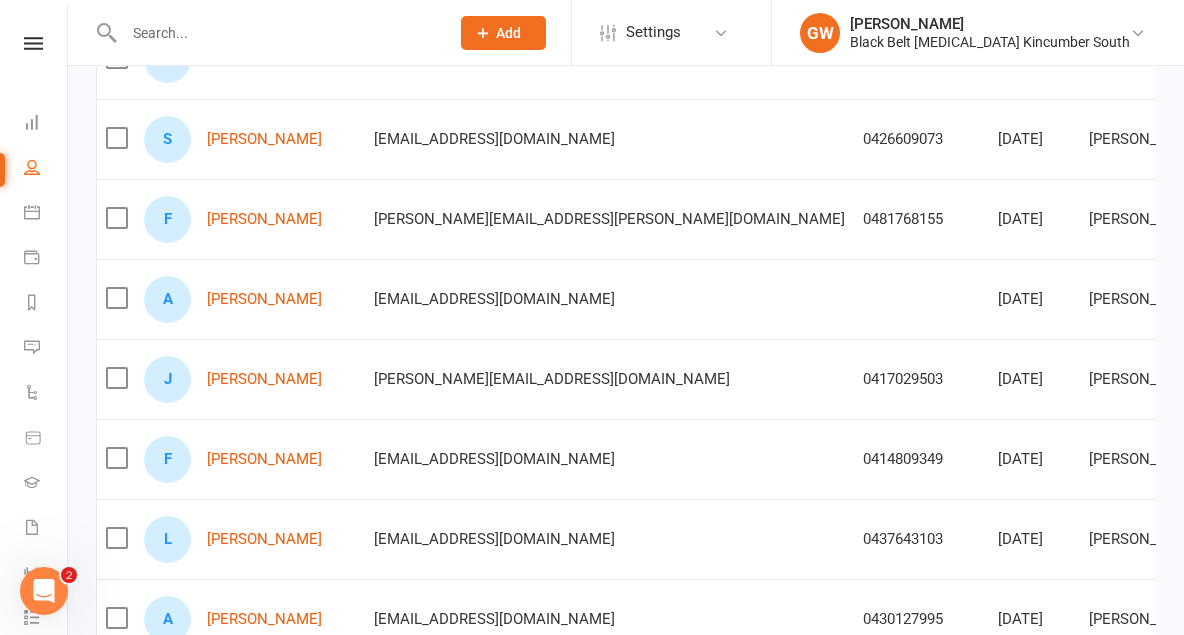 scroll, scrollTop: 418, scrollLeft: 0, axis: vertical 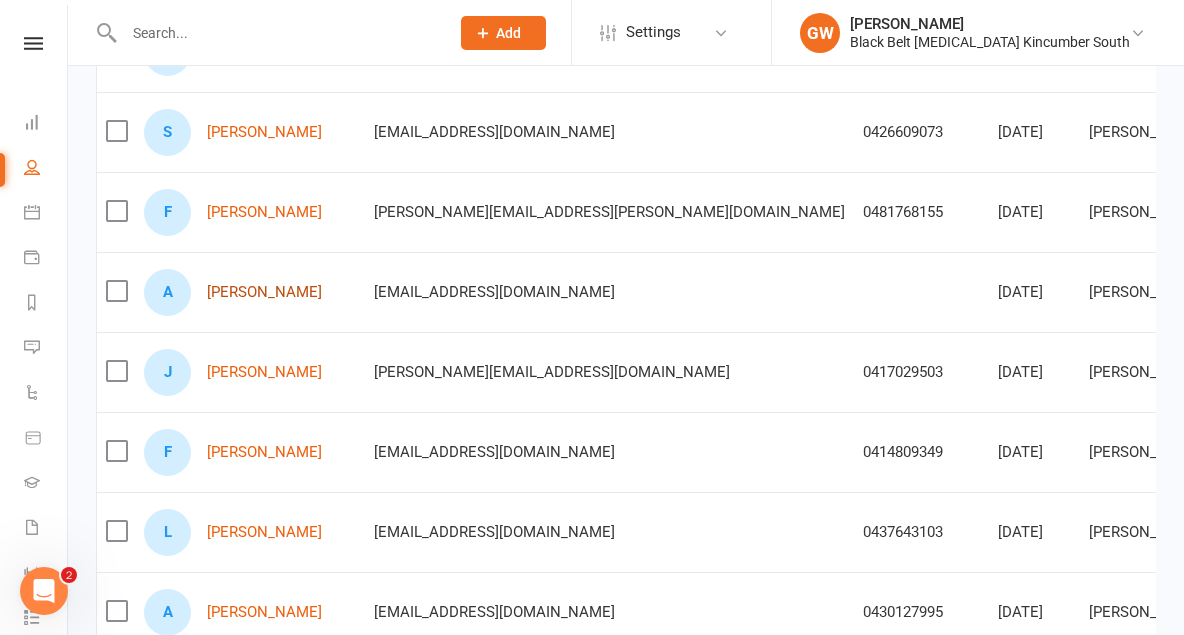 click on "[PERSON_NAME]" at bounding box center [264, 292] 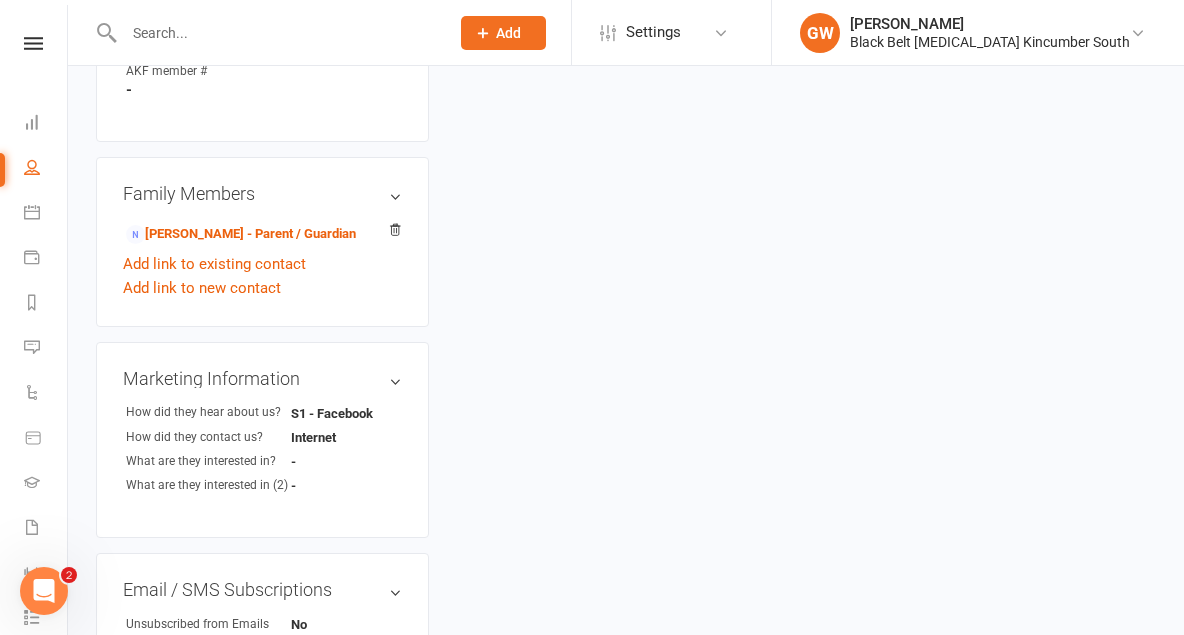 scroll, scrollTop: 711, scrollLeft: 0, axis: vertical 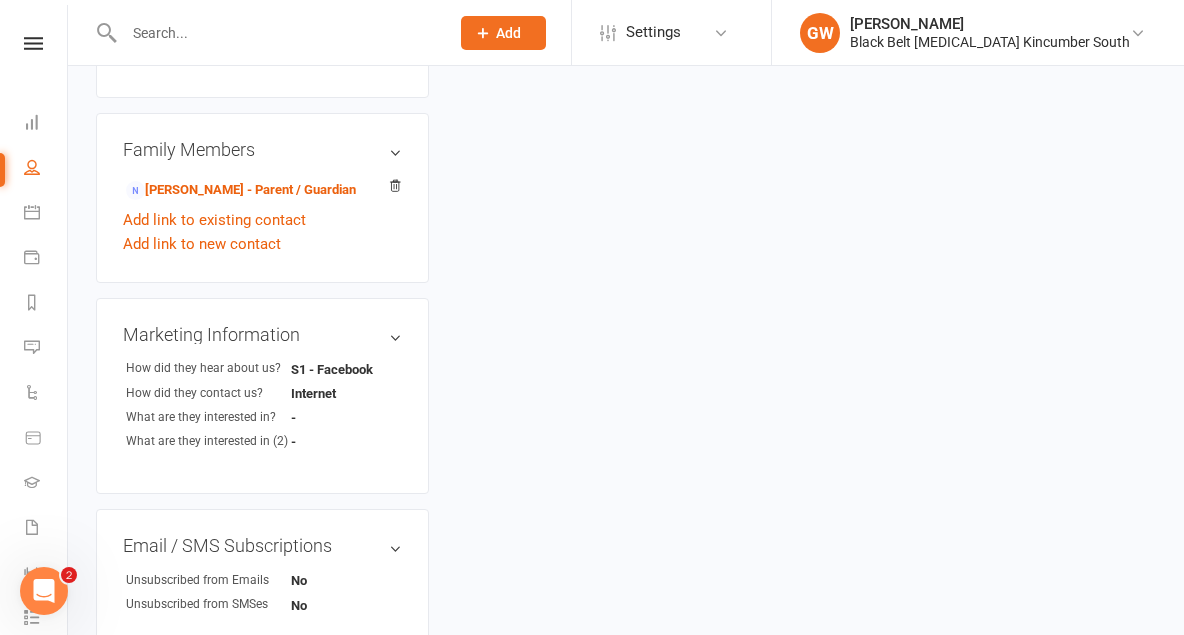 click on "Clubworx" at bounding box center (33, 69) 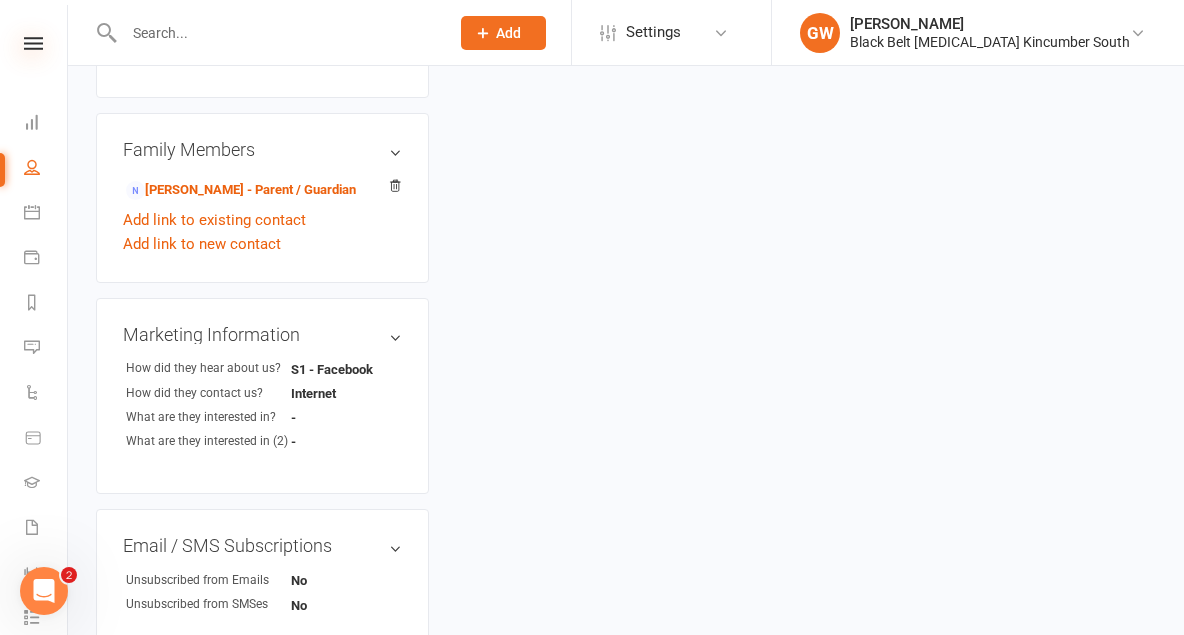 click at bounding box center [33, 43] 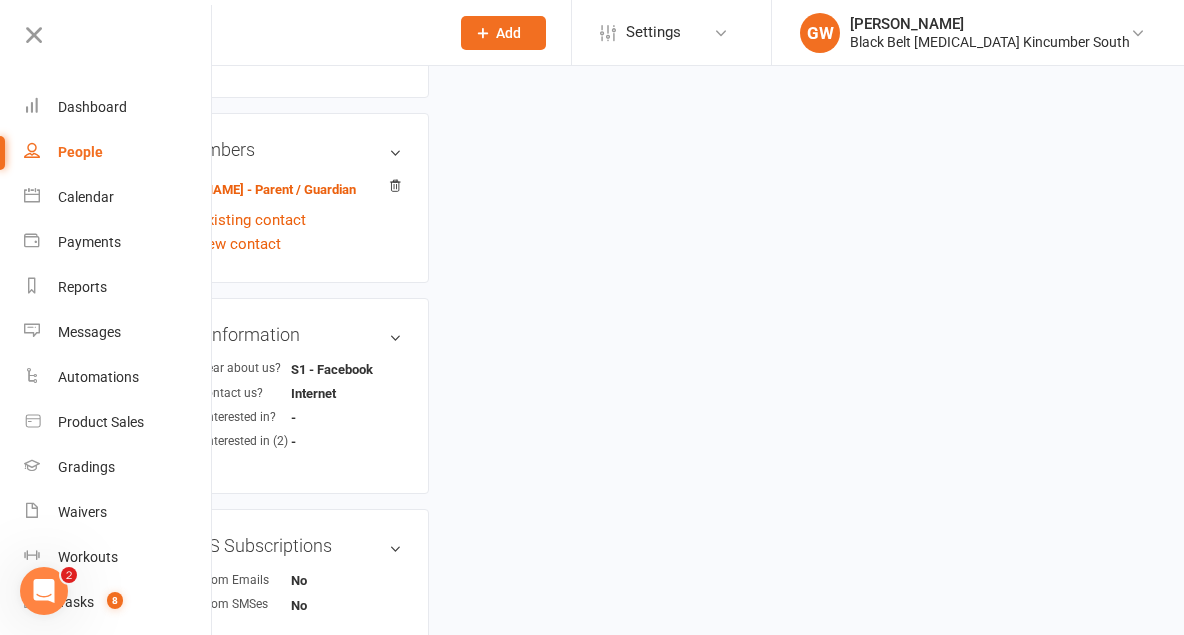 click on "People" at bounding box center [80, 152] 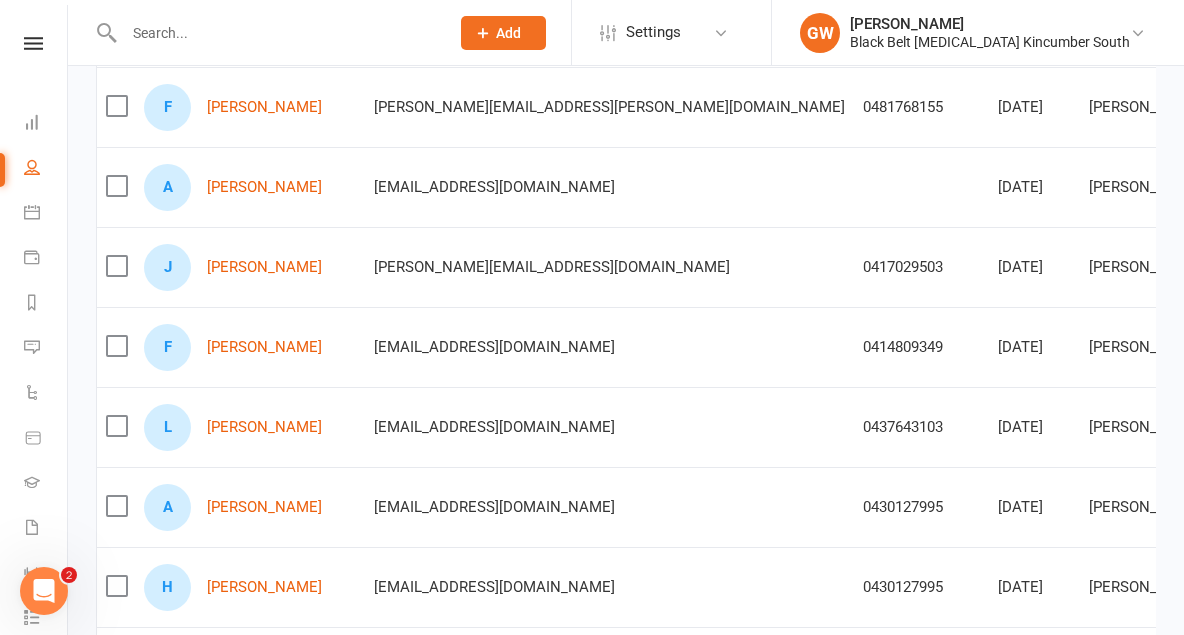 scroll, scrollTop: 522, scrollLeft: 0, axis: vertical 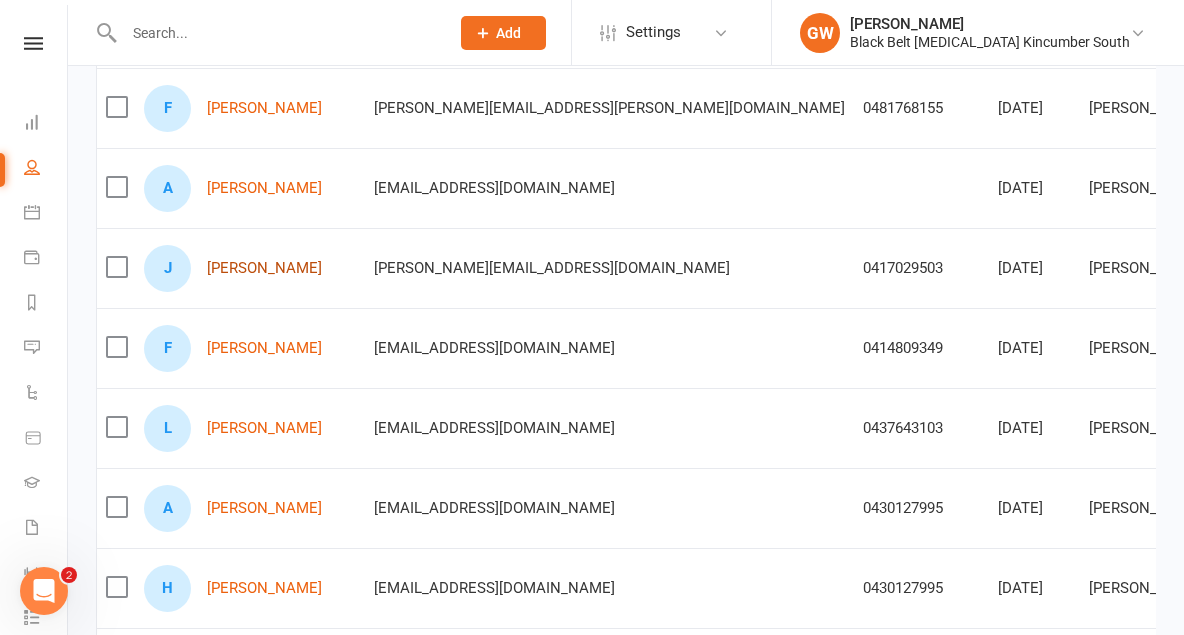 click on "[PERSON_NAME]" at bounding box center [264, 268] 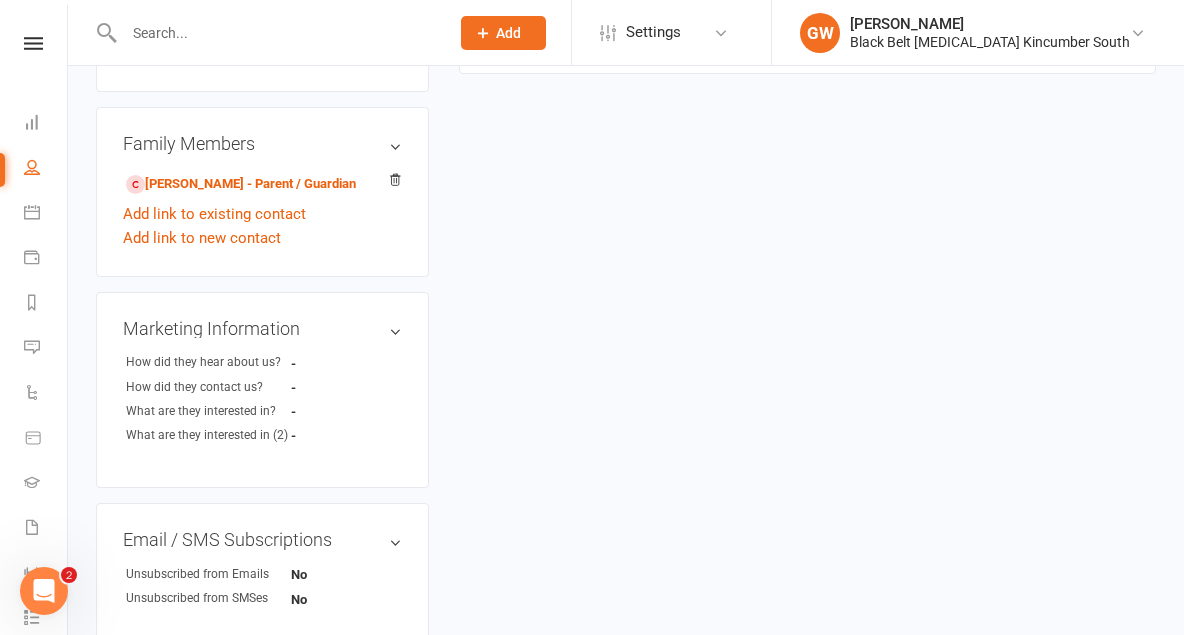 scroll, scrollTop: 740, scrollLeft: 0, axis: vertical 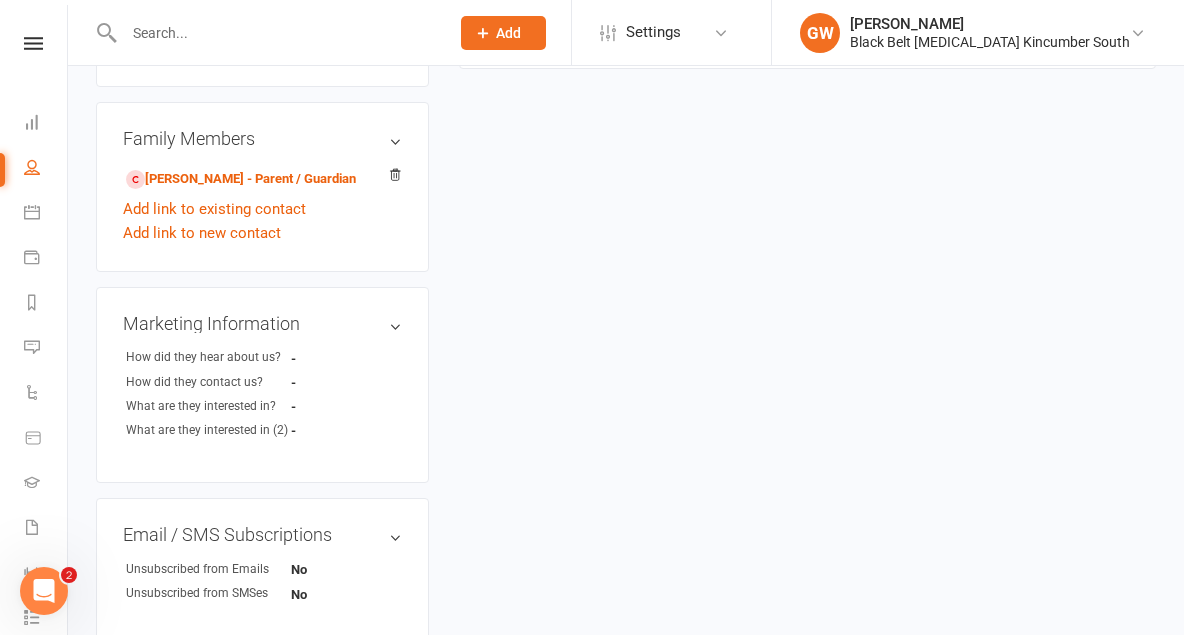 click at bounding box center (33, 43) 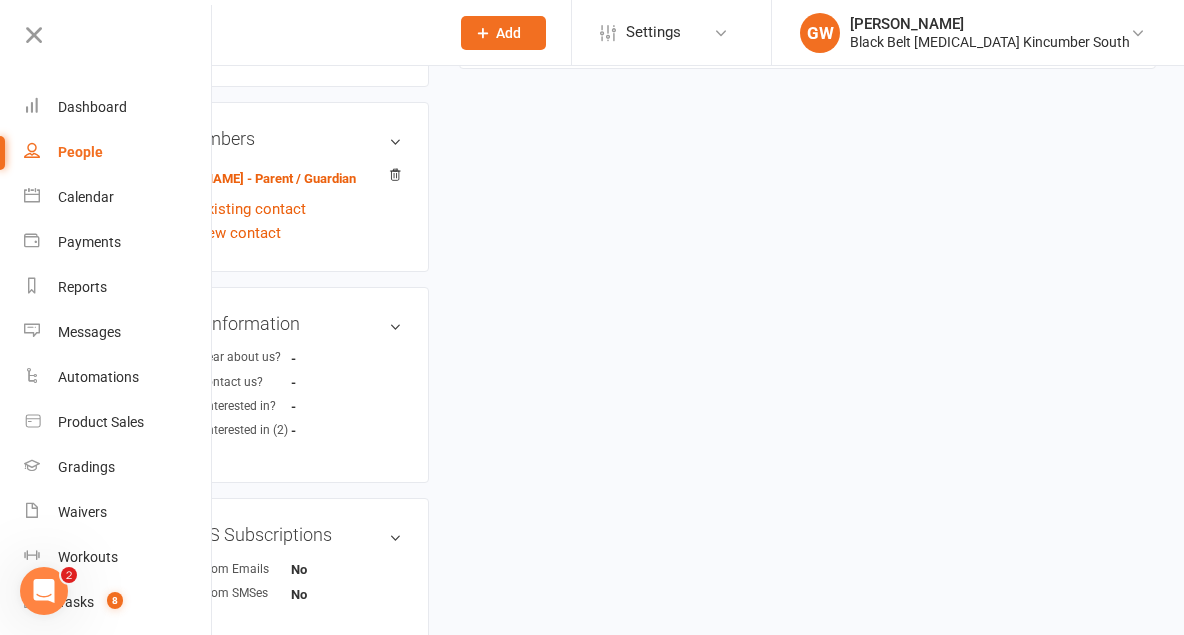 click on "People" at bounding box center [80, 152] 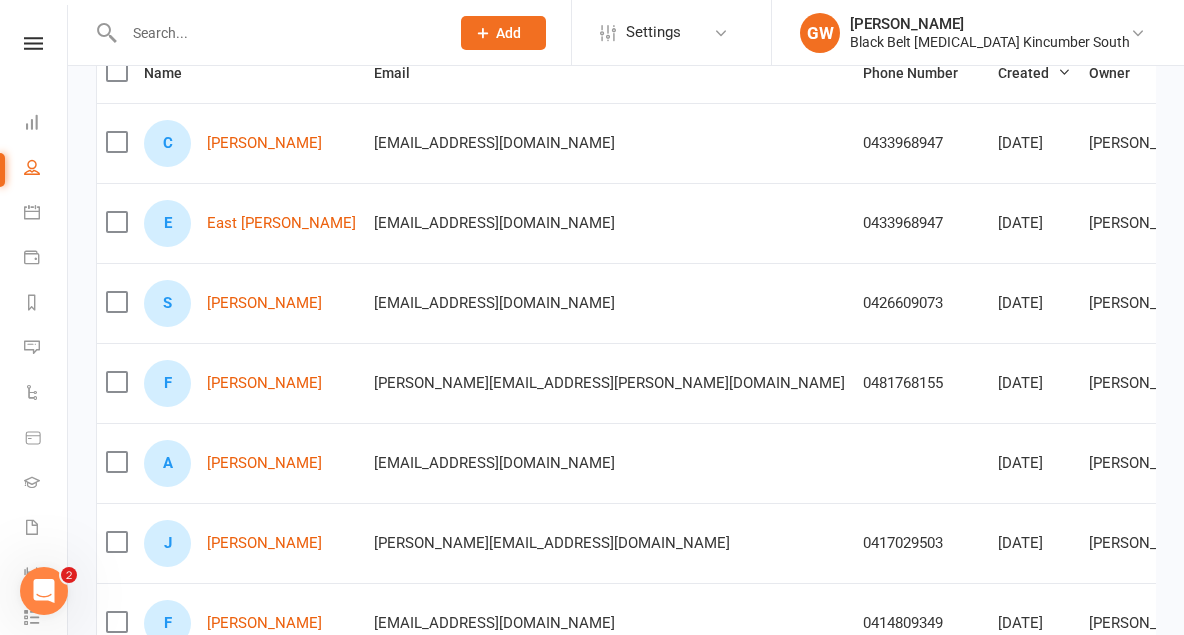 scroll, scrollTop: 692, scrollLeft: 0, axis: vertical 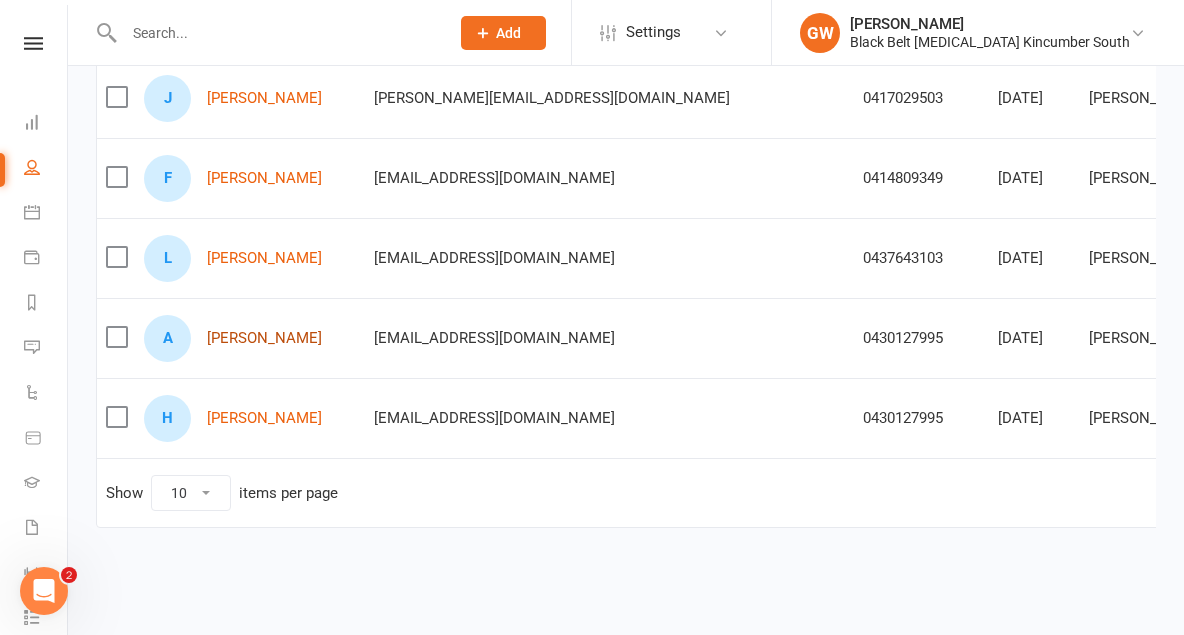 click on "[PERSON_NAME]" at bounding box center (264, 338) 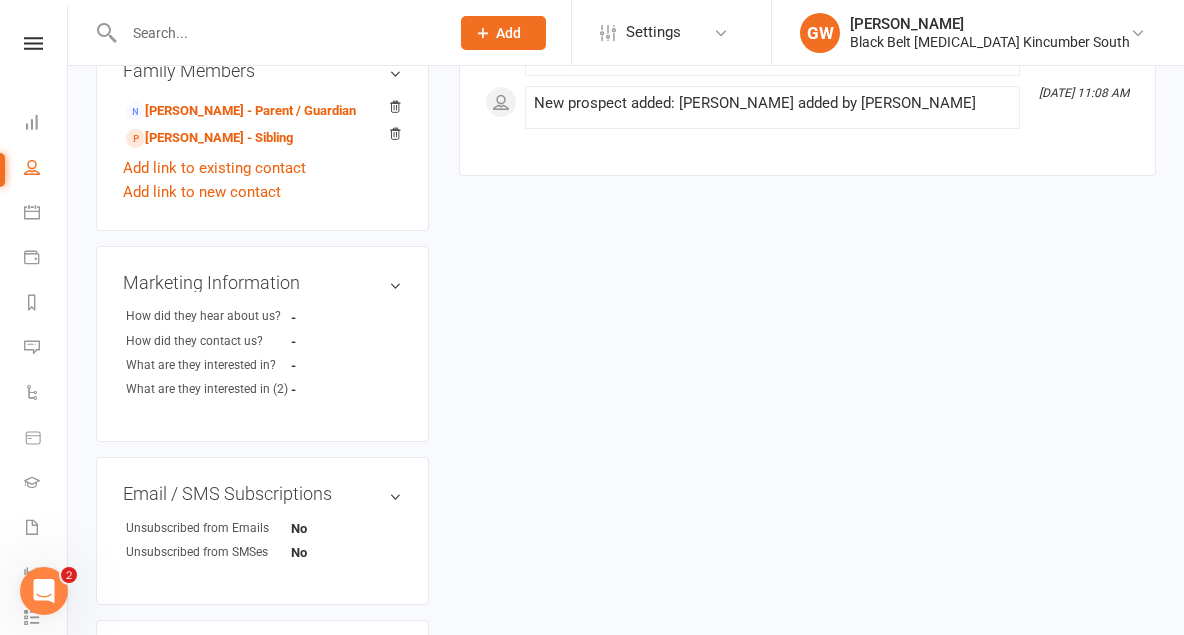 scroll, scrollTop: 734, scrollLeft: 0, axis: vertical 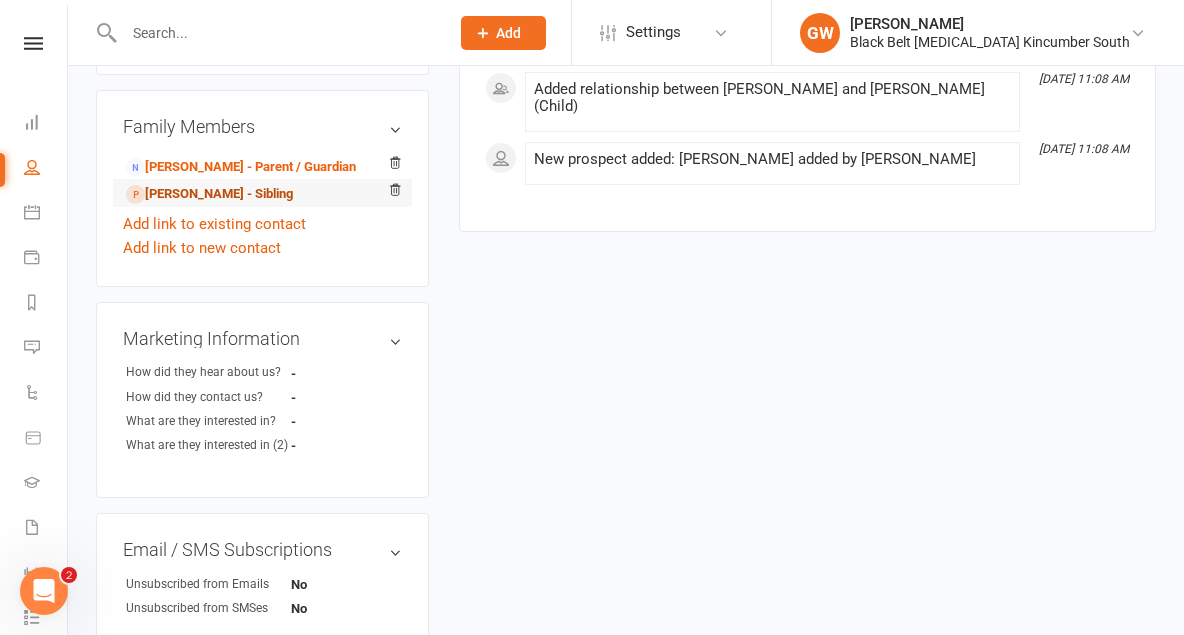 click on "[PERSON_NAME] - Sibling" at bounding box center (209, 194) 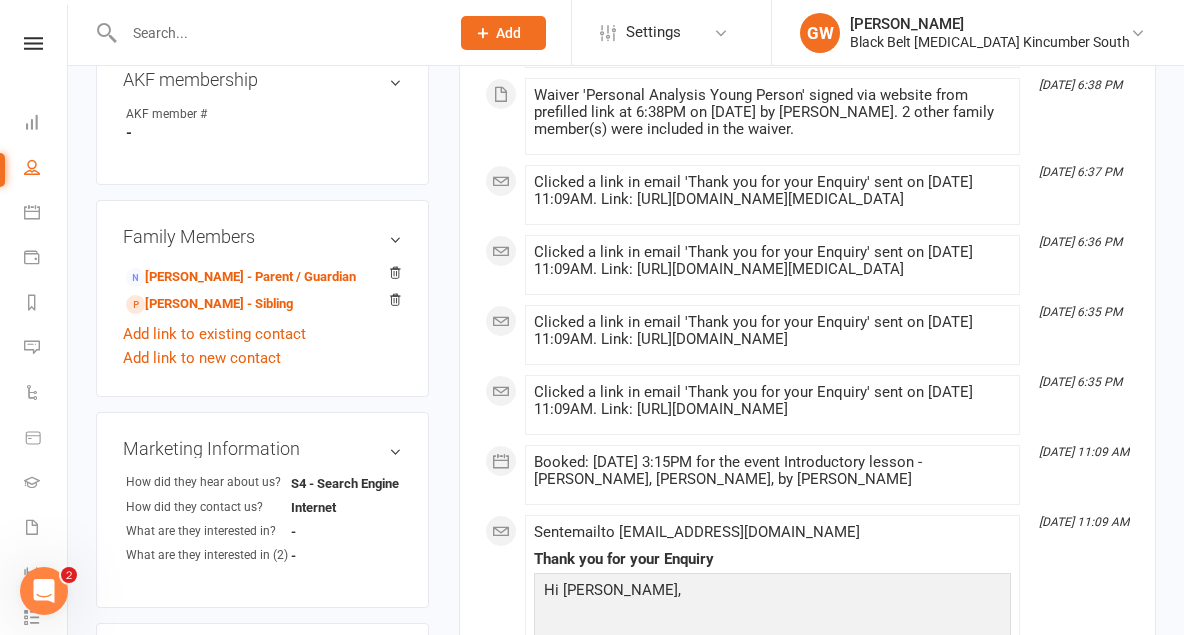 scroll, scrollTop: 647, scrollLeft: 0, axis: vertical 